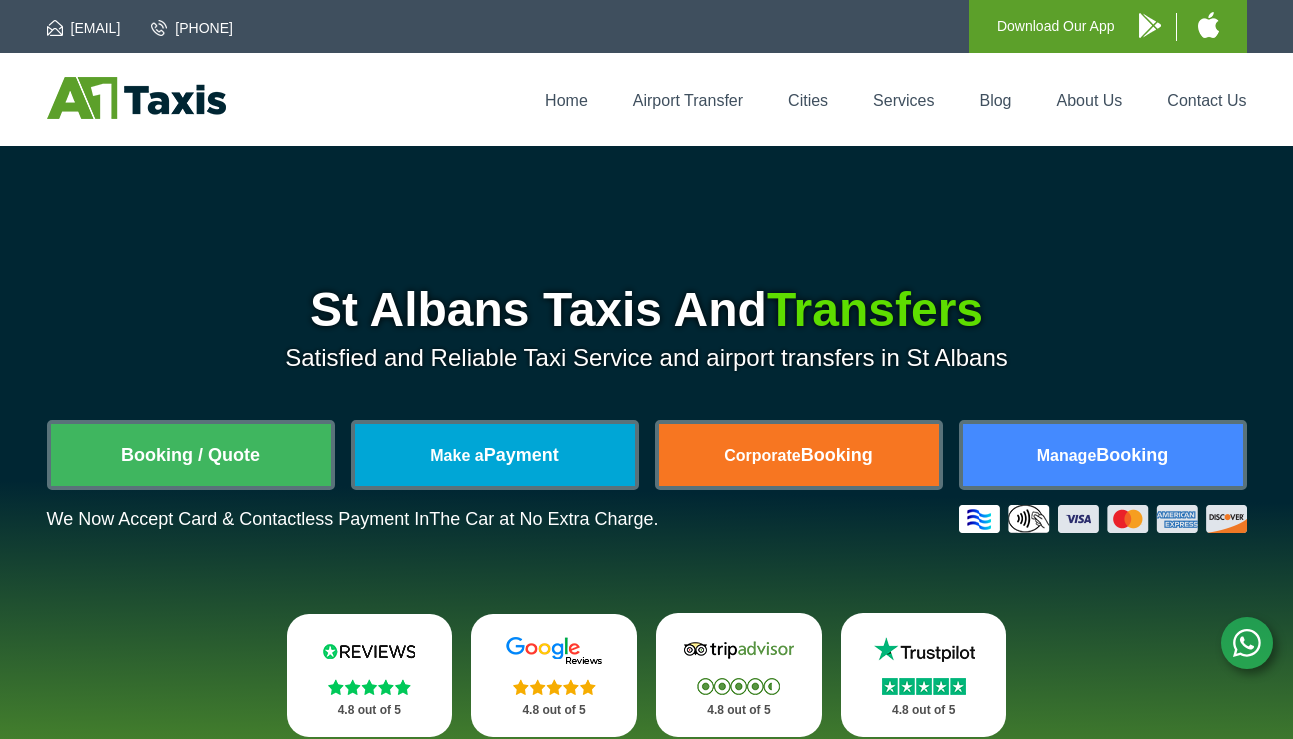 scroll, scrollTop: 0, scrollLeft: 0, axis: both 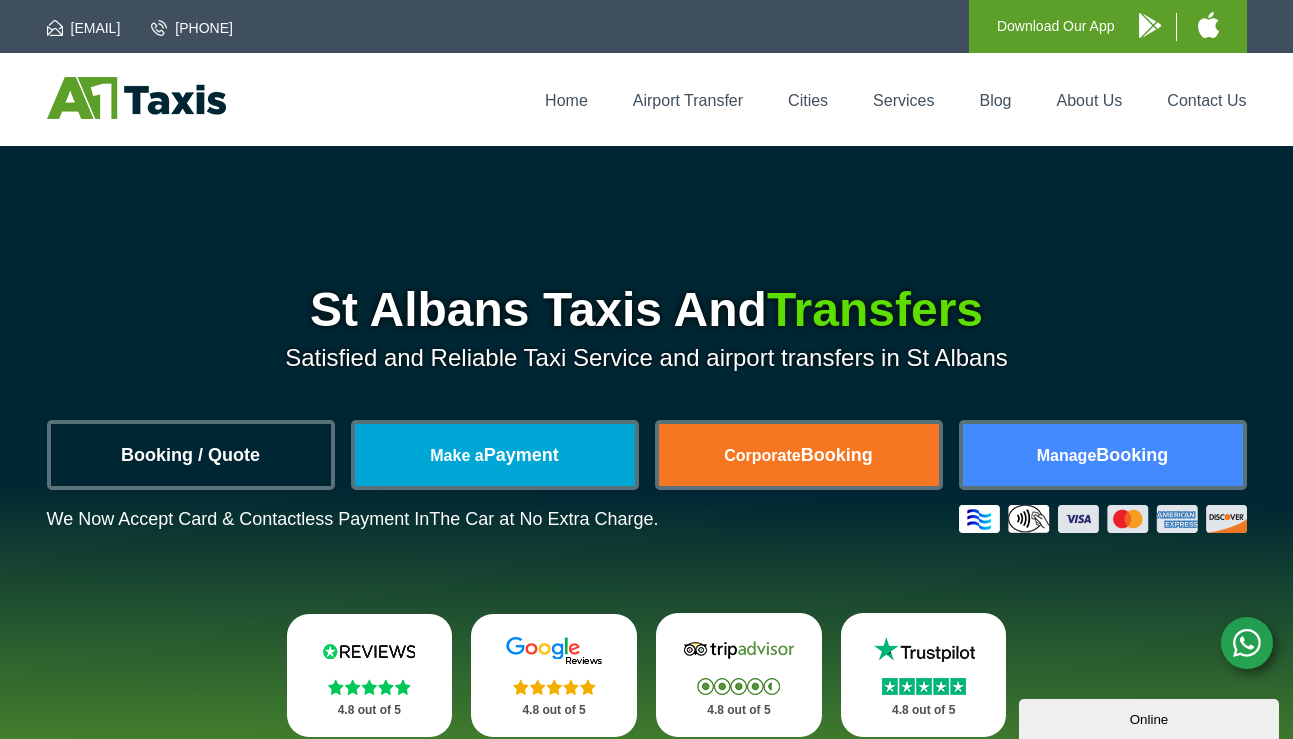 click on "Booking / Quote" at bounding box center [191, 455] 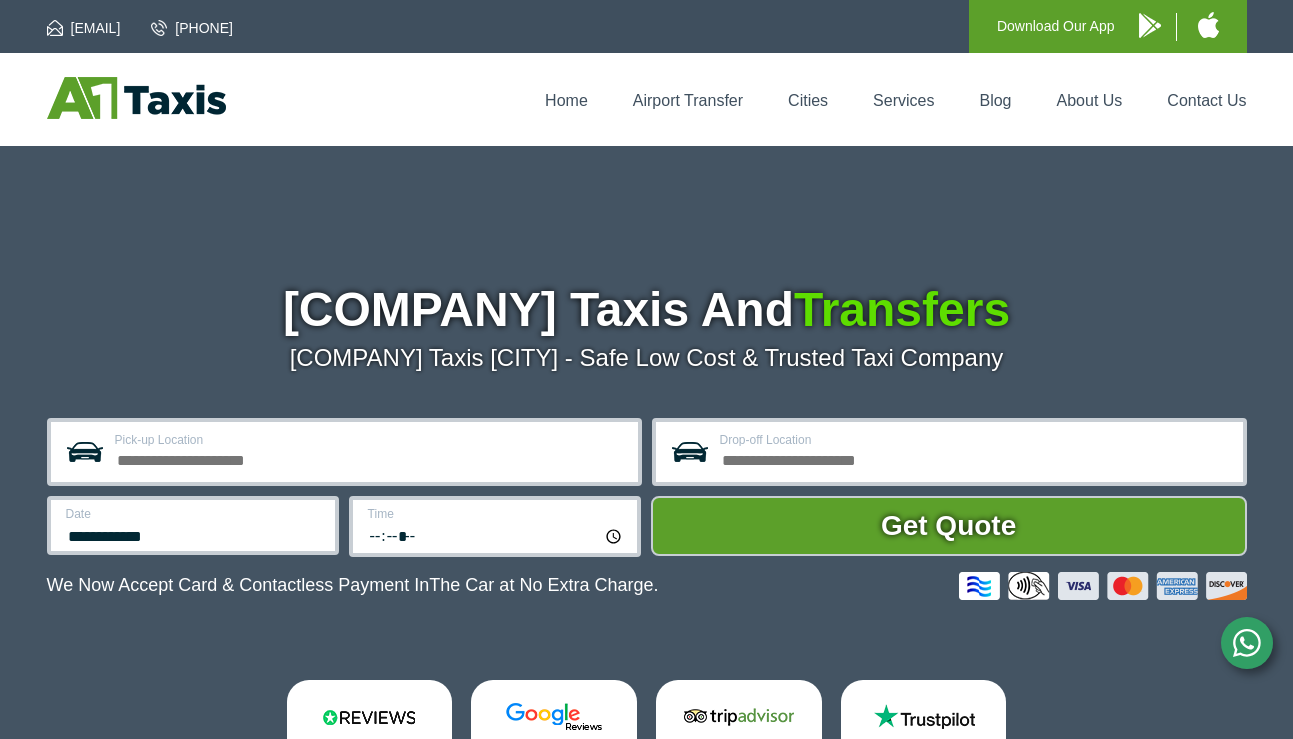 scroll, scrollTop: 0, scrollLeft: 0, axis: both 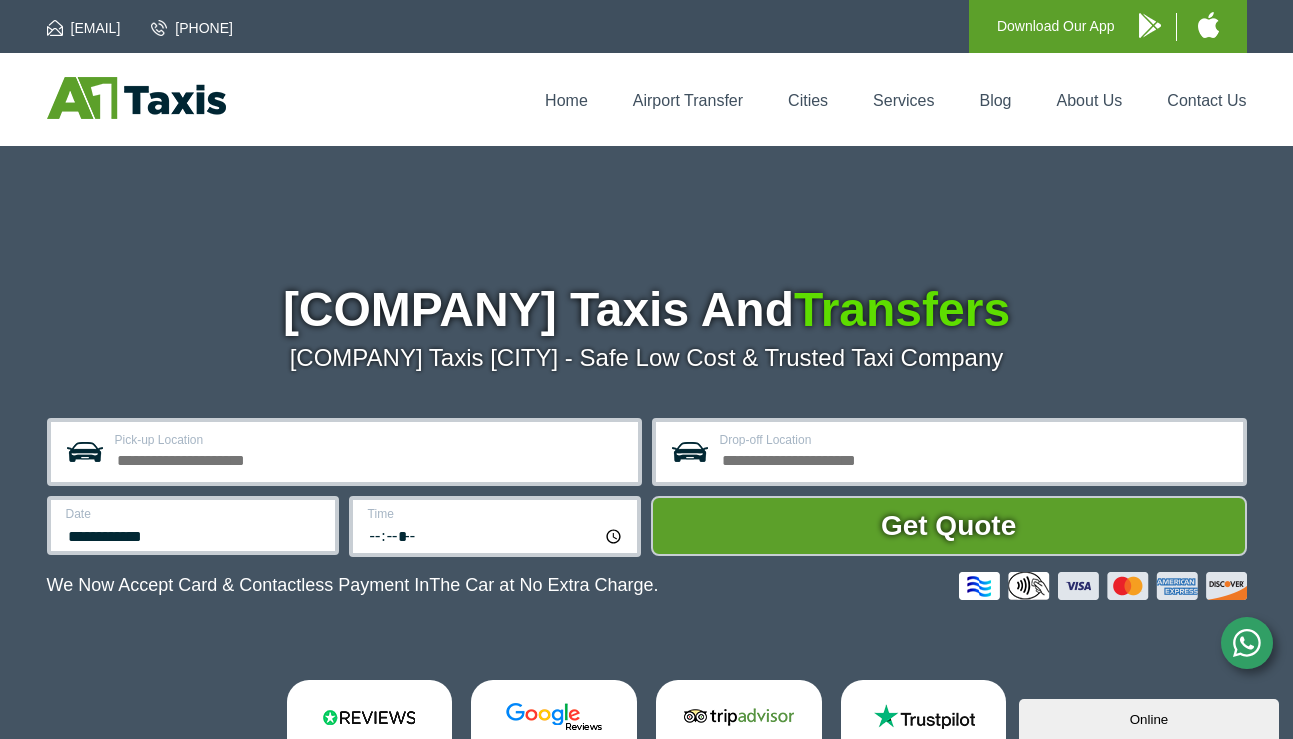 click on "Pick-up Location" at bounding box center [370, 458] 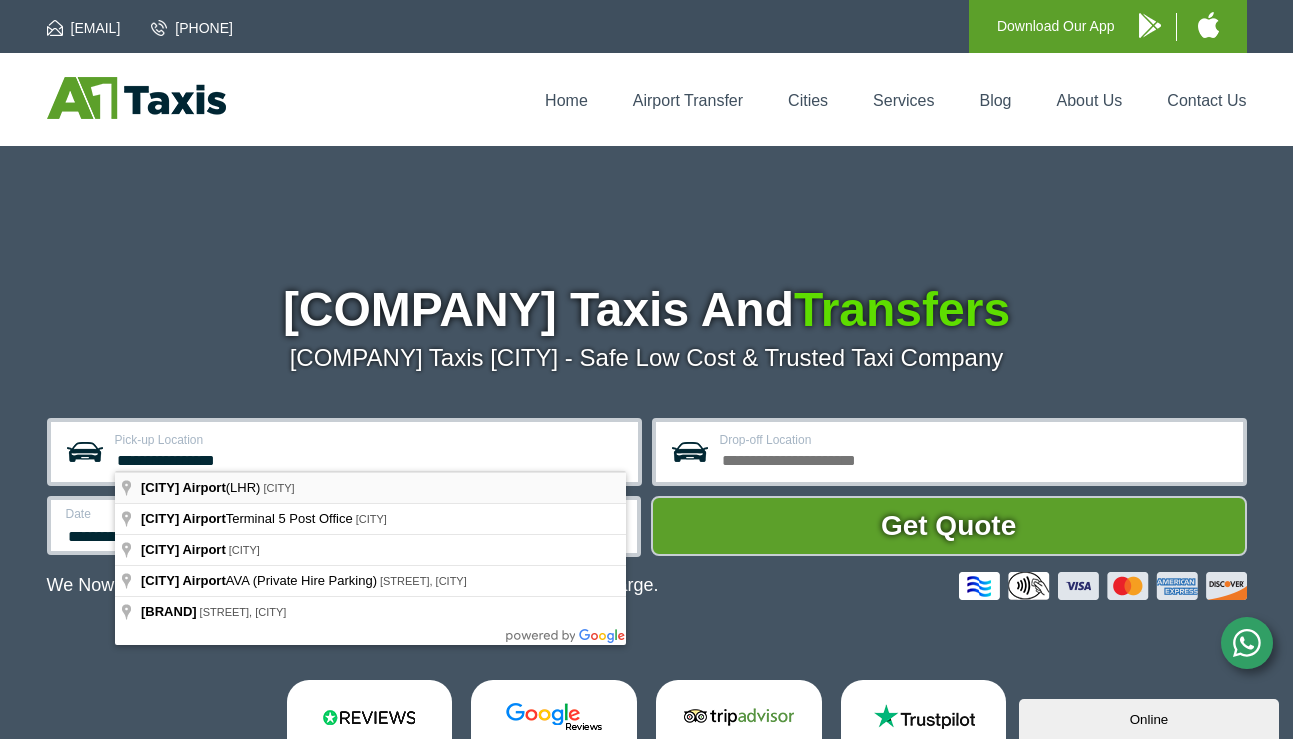 type on "**********" 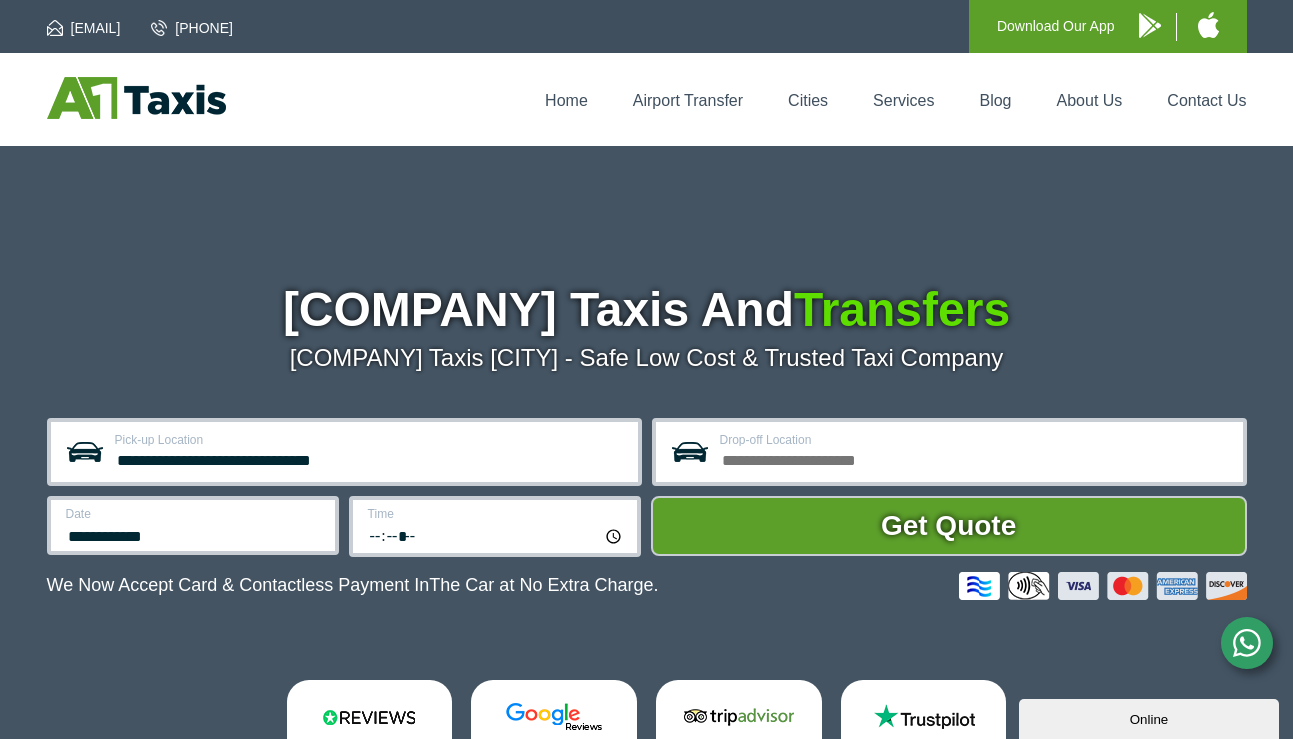 click on "**********" at bounding box center [370, 458] 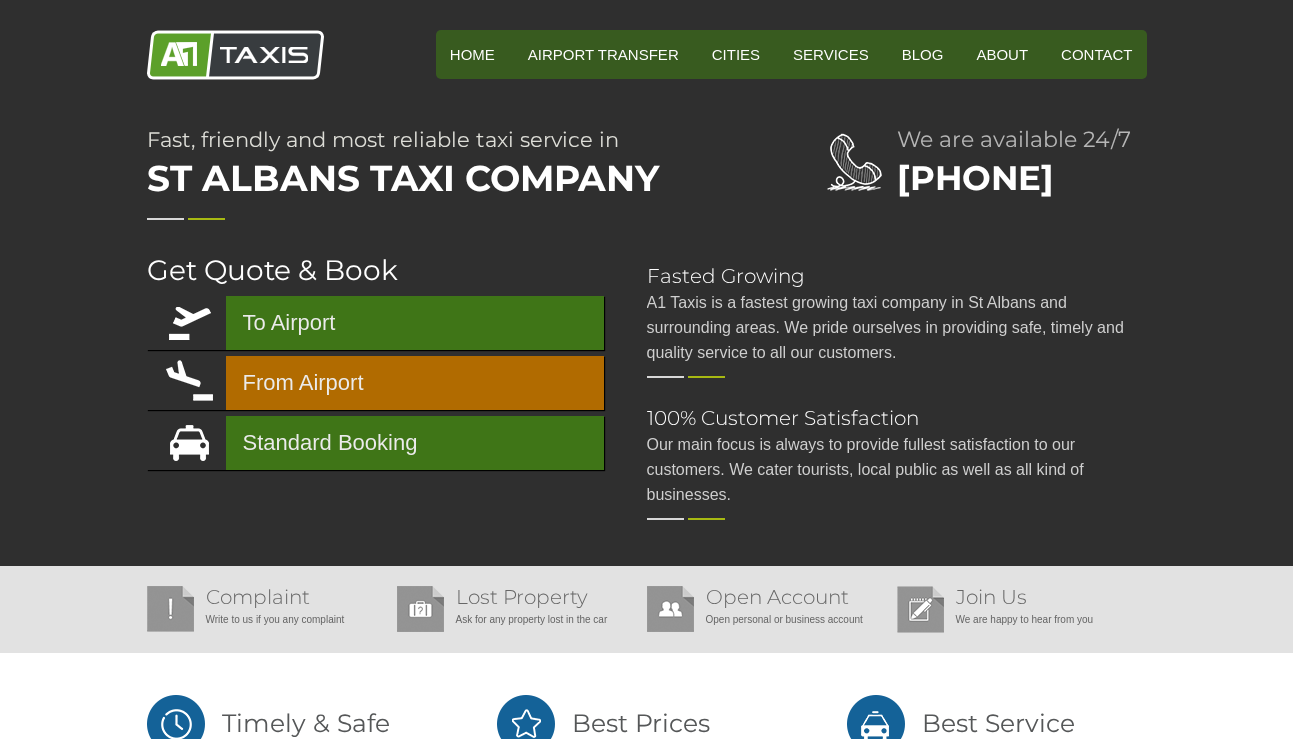 scroll, scrollTop: 0, scrollLeft: 0, axis: both 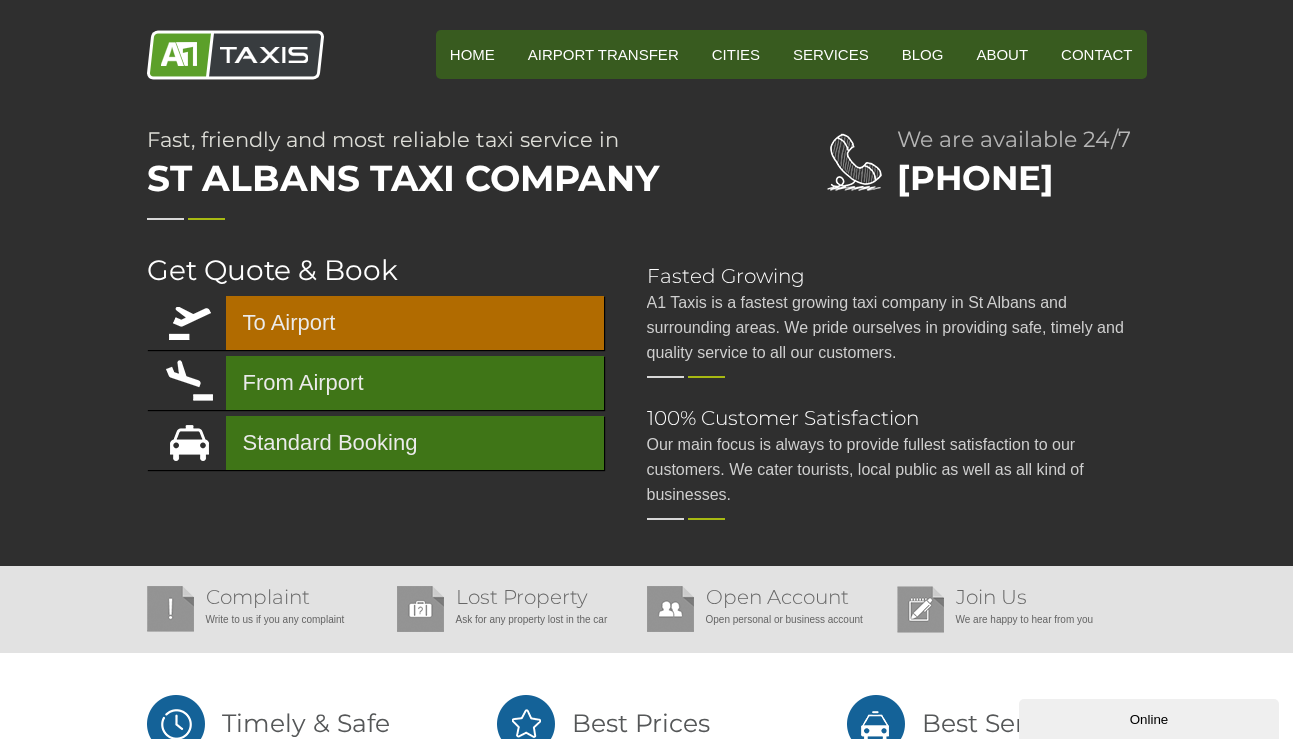 click on "To Airport" at bounding box center [375, 323] 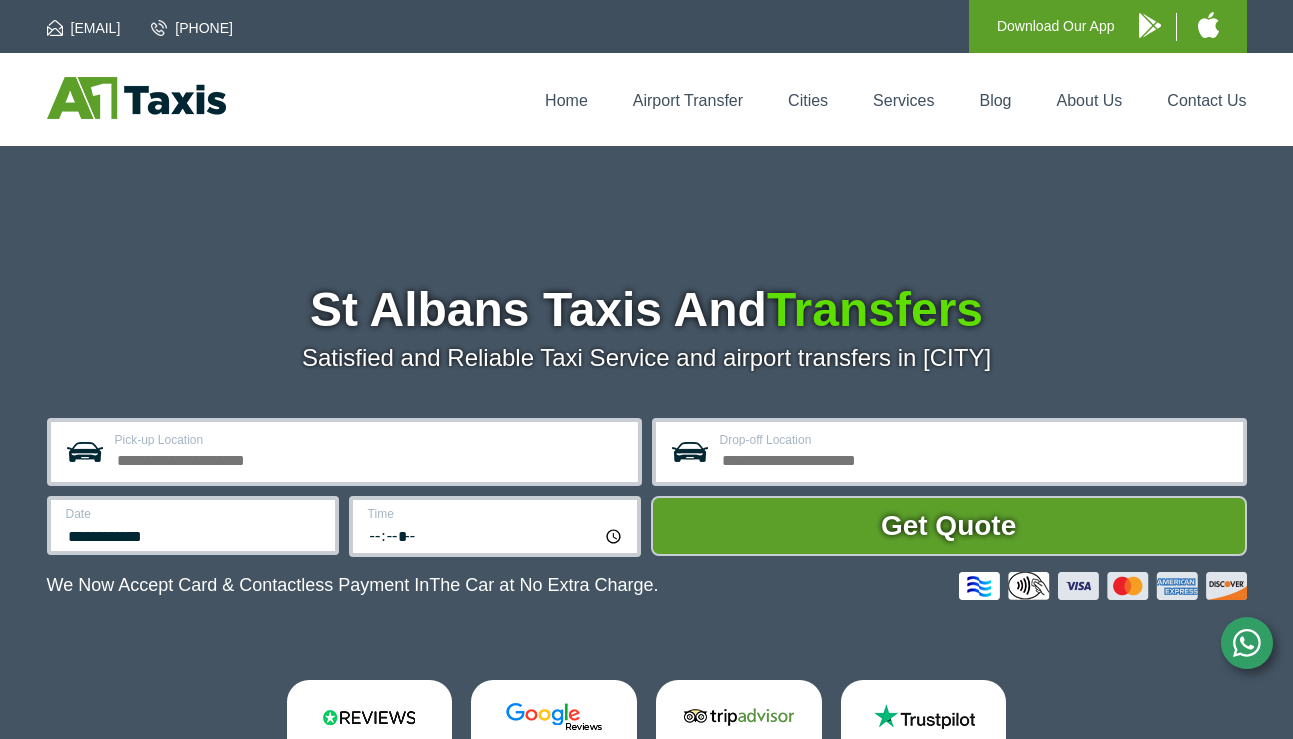 scroll, scrollTop: 0, scrollLeft: 0, axis: both 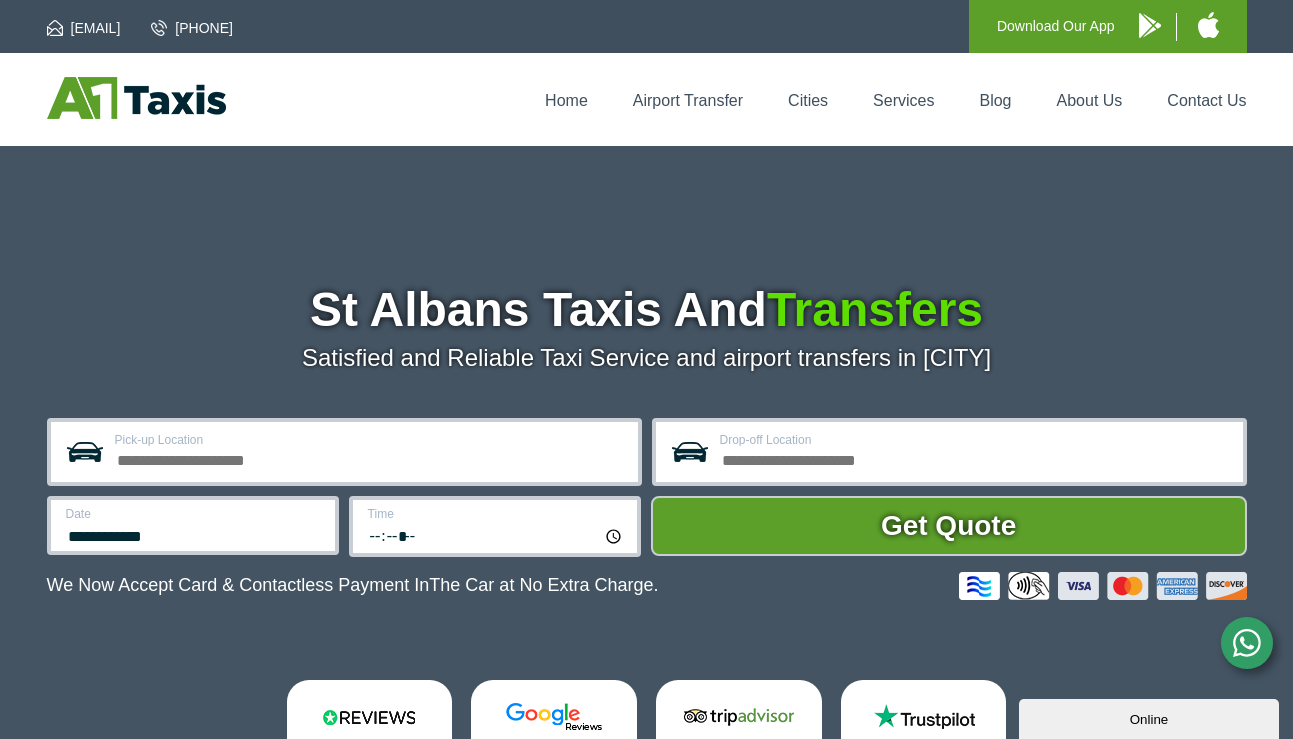 click on "Pick-up Location" at bounding box center [370, 458] 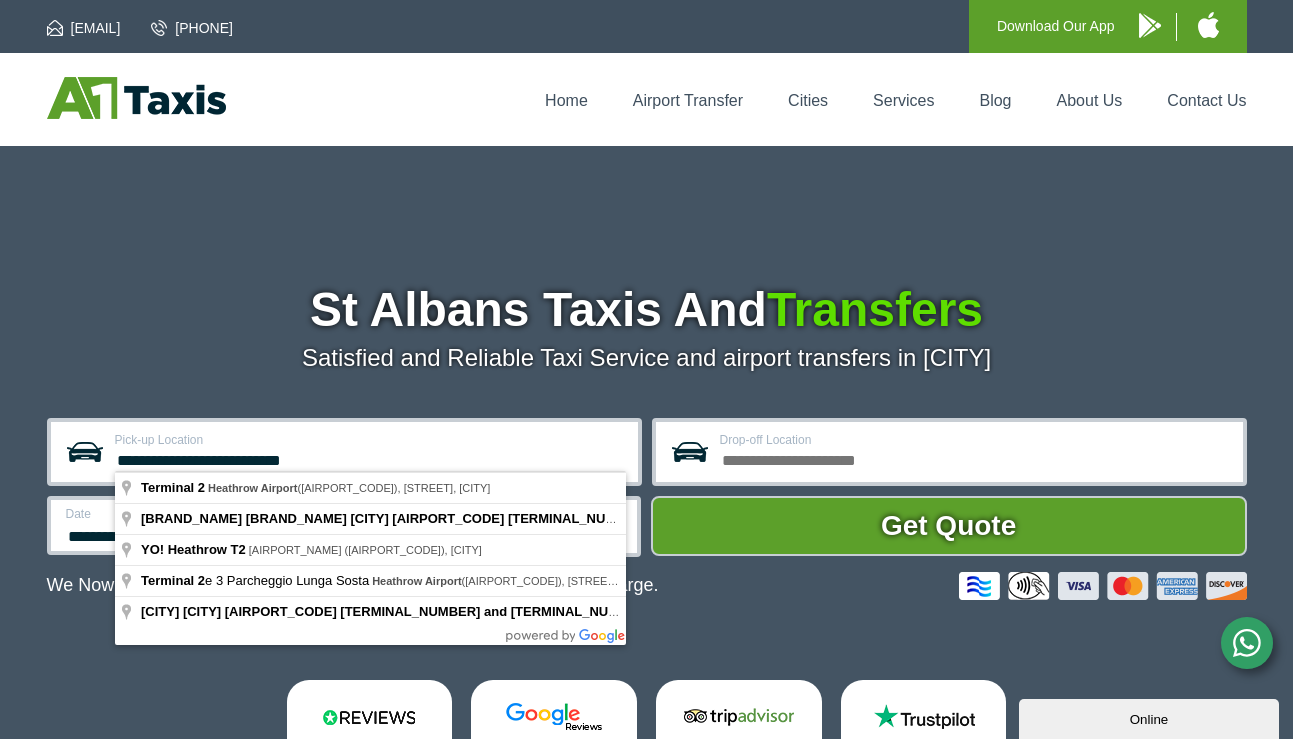 type on "**********" 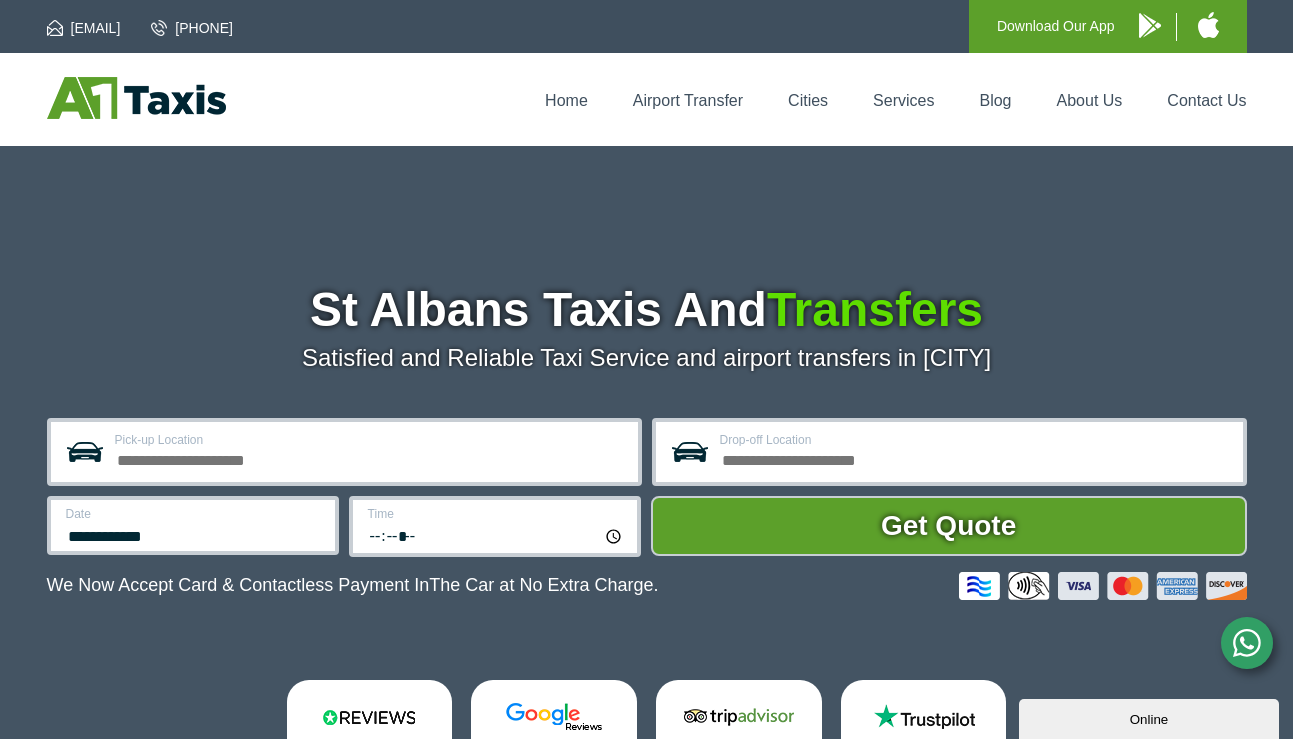 click on "Drop-off Location" at bounding box center [975, 458] 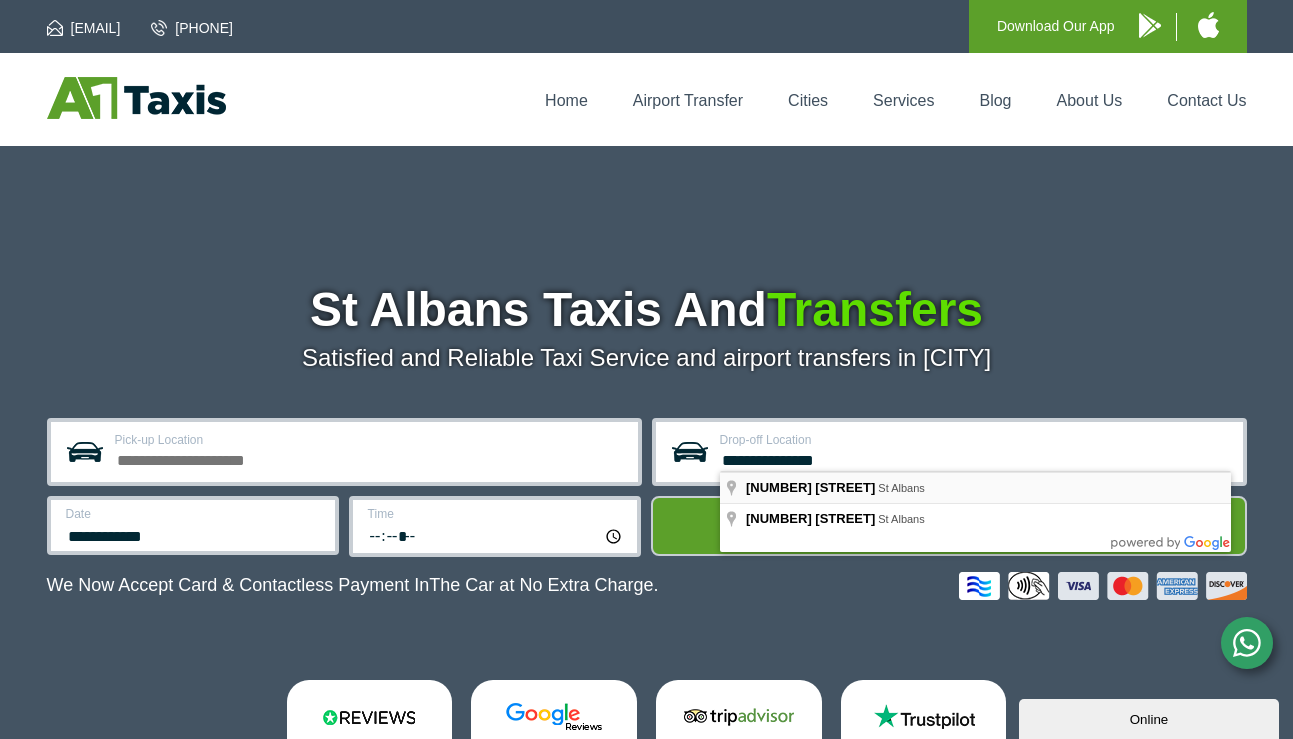 type on "**********" 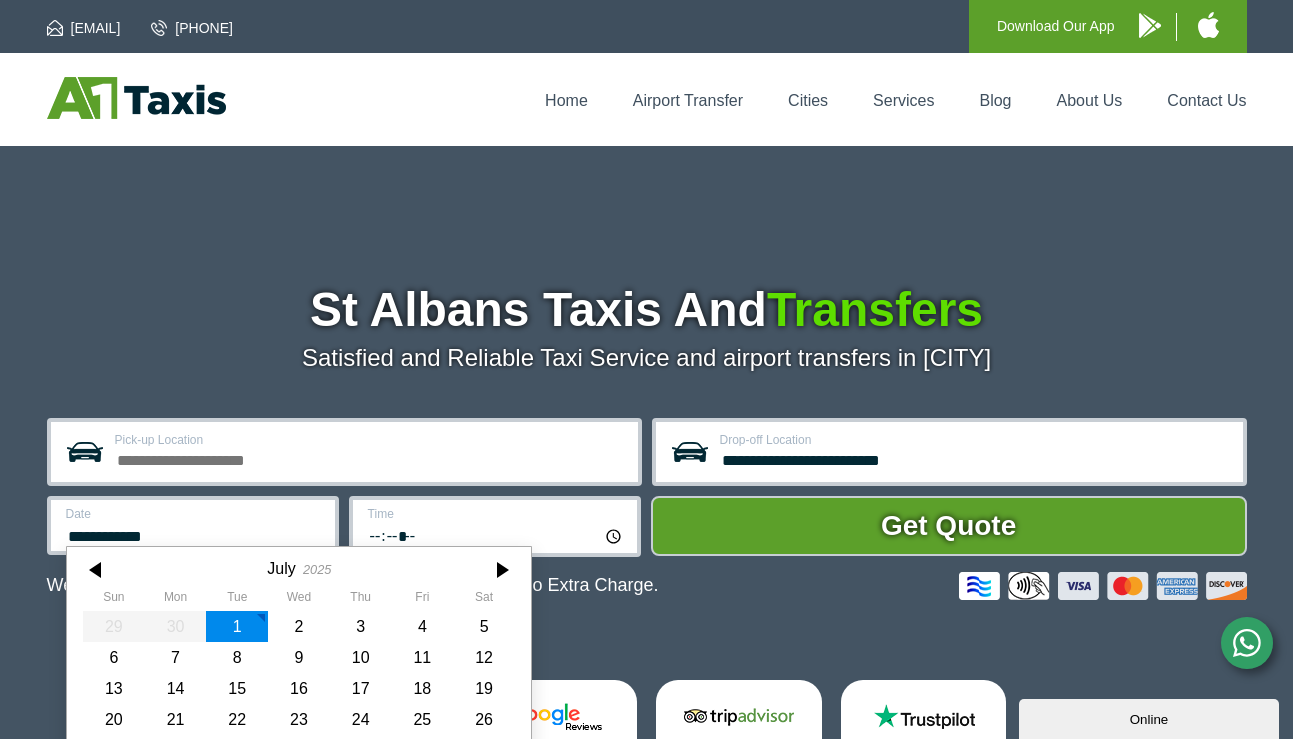 scroll, scrollTop: 94, scrollLeft: 0, axis: vertical 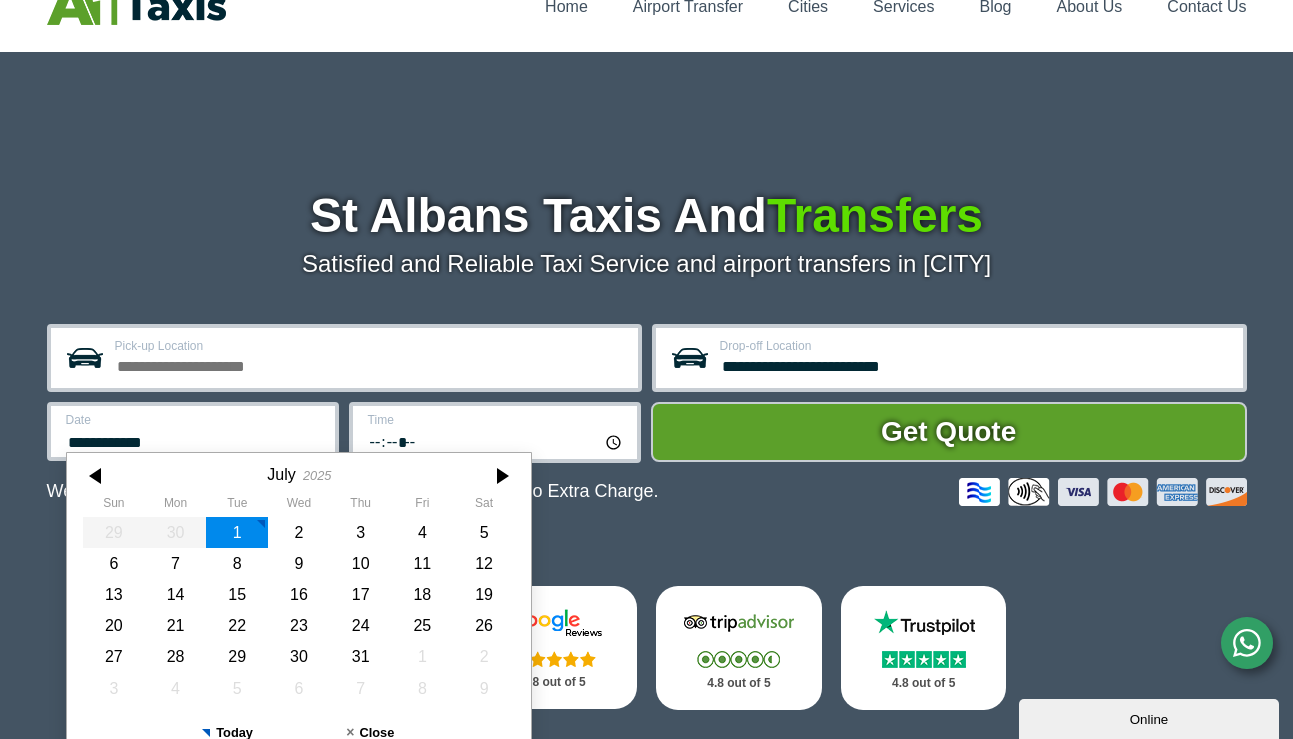 click on "**********" at bounding box center [344, 358] 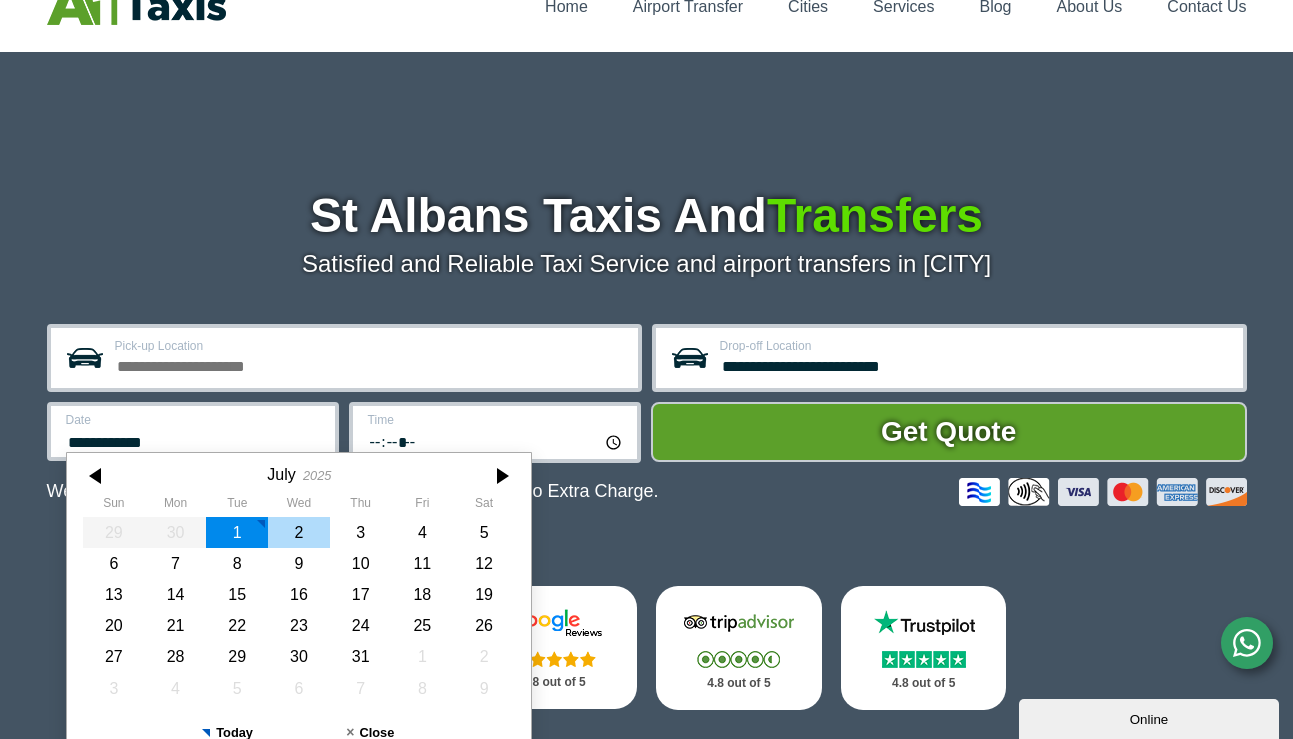click on "2" at bounding box center (299, 532) 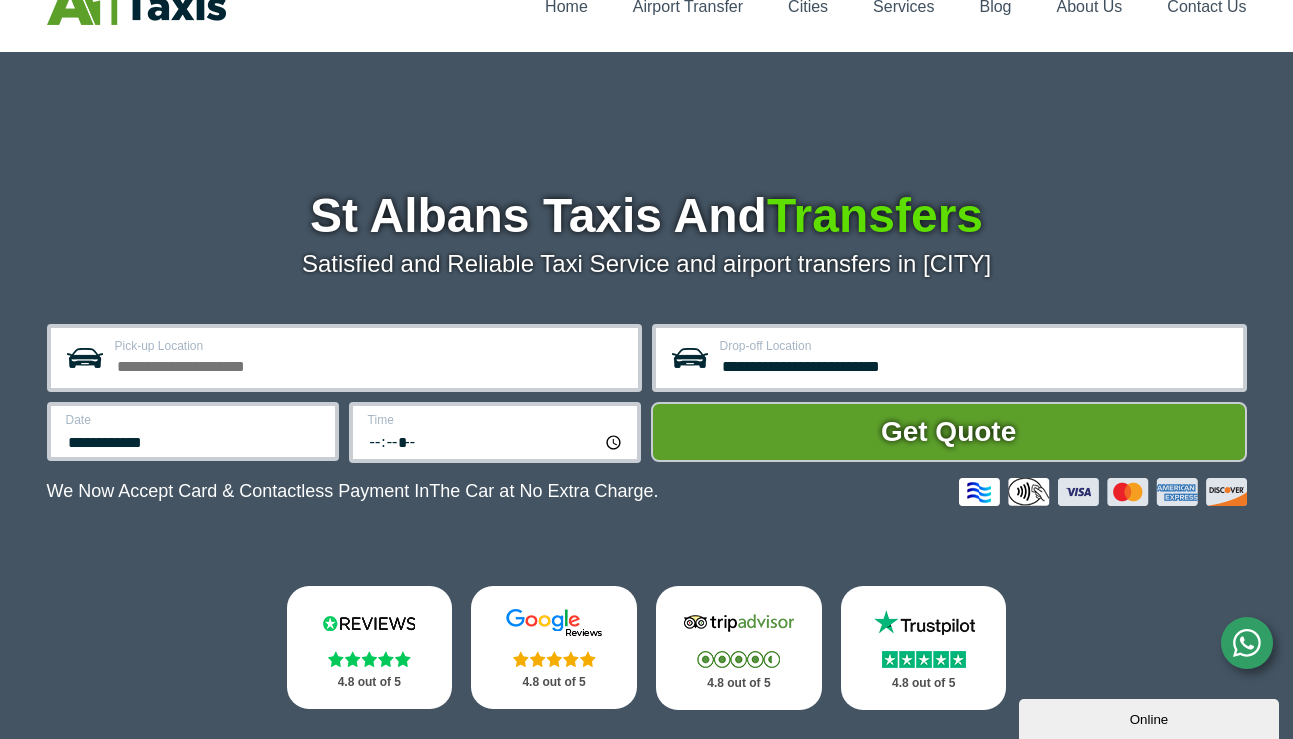 click on "*****" at bounding box center [496, 441] 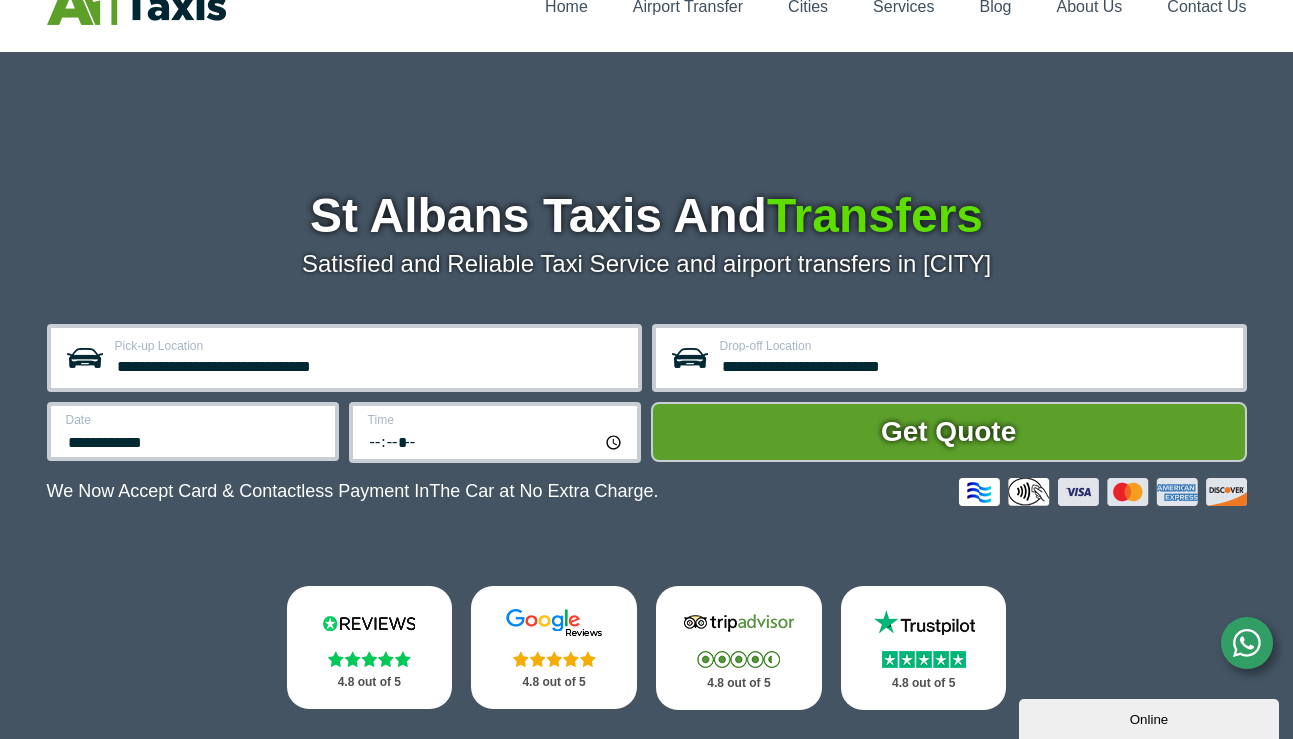 click on "**********" at bounding box center [370, 364] 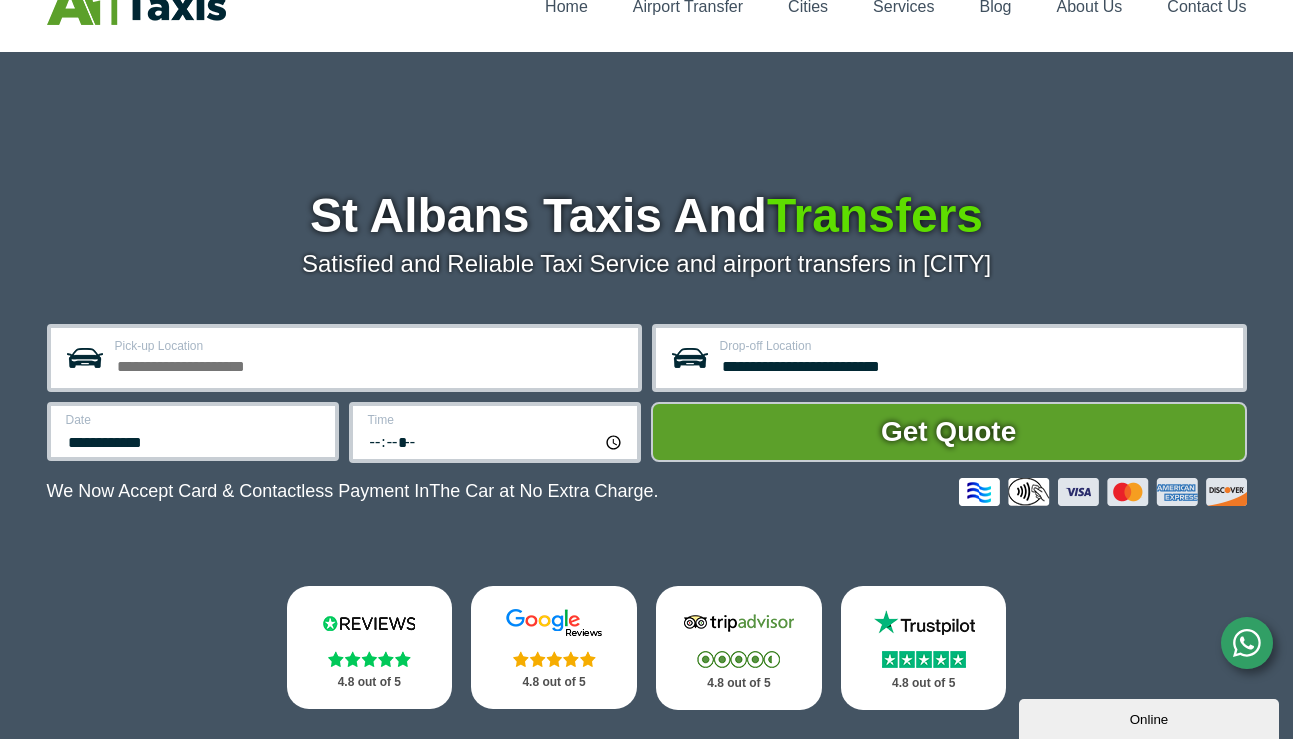 click on "**********" at bounding box center [647, 451] 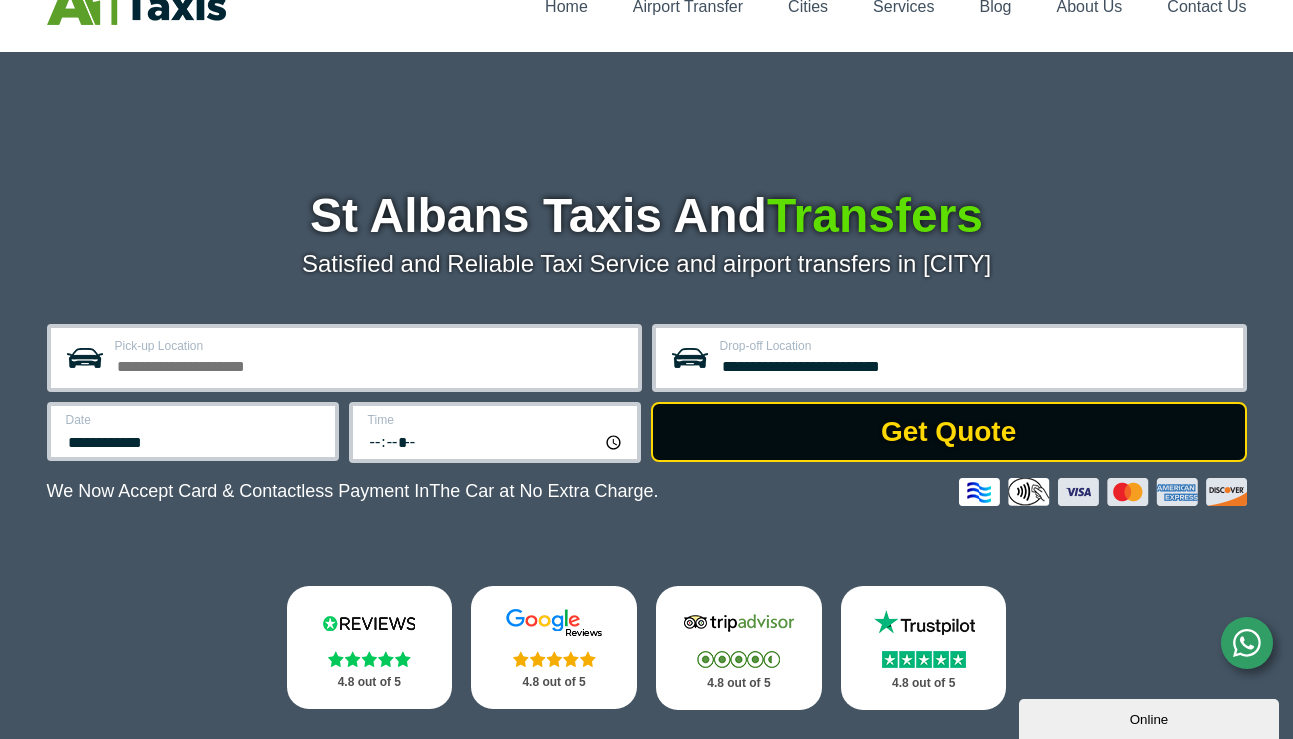 click on "Get Quote" at bounding box center (949, 432) 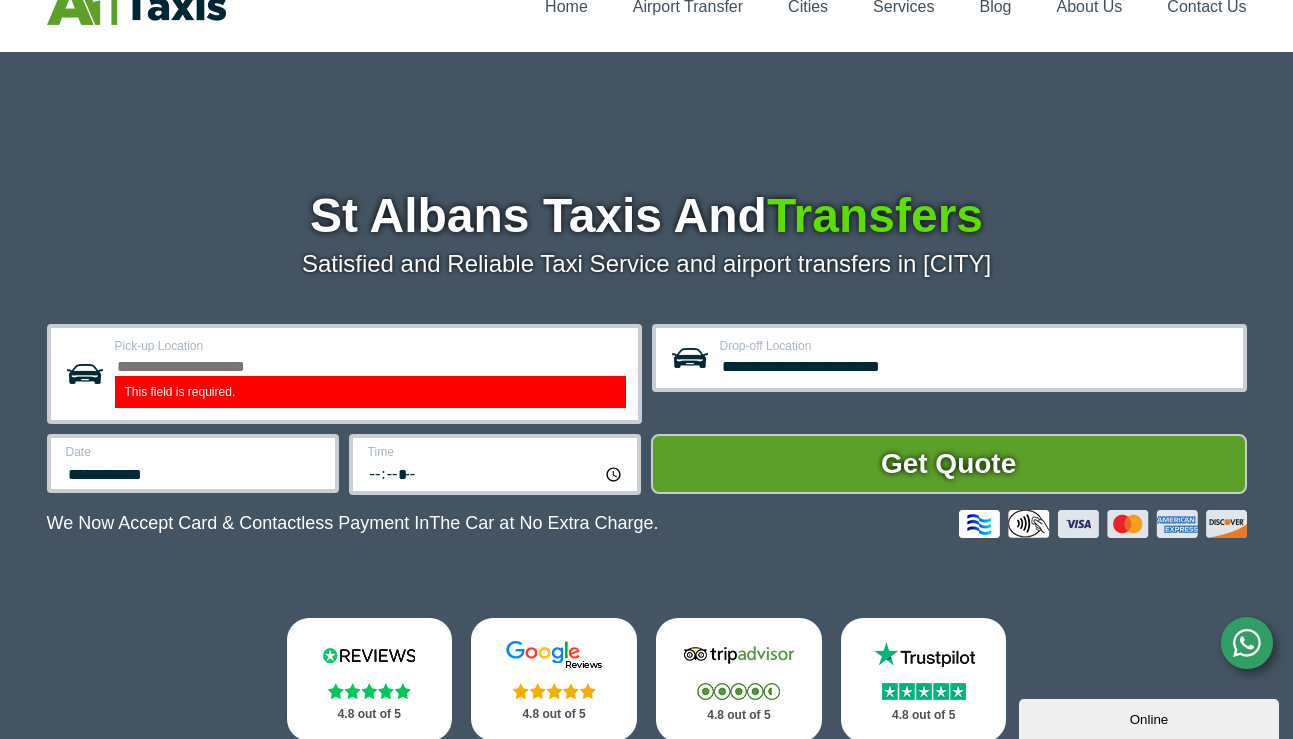 click on "This field is required." at bounding box center [370, 392] 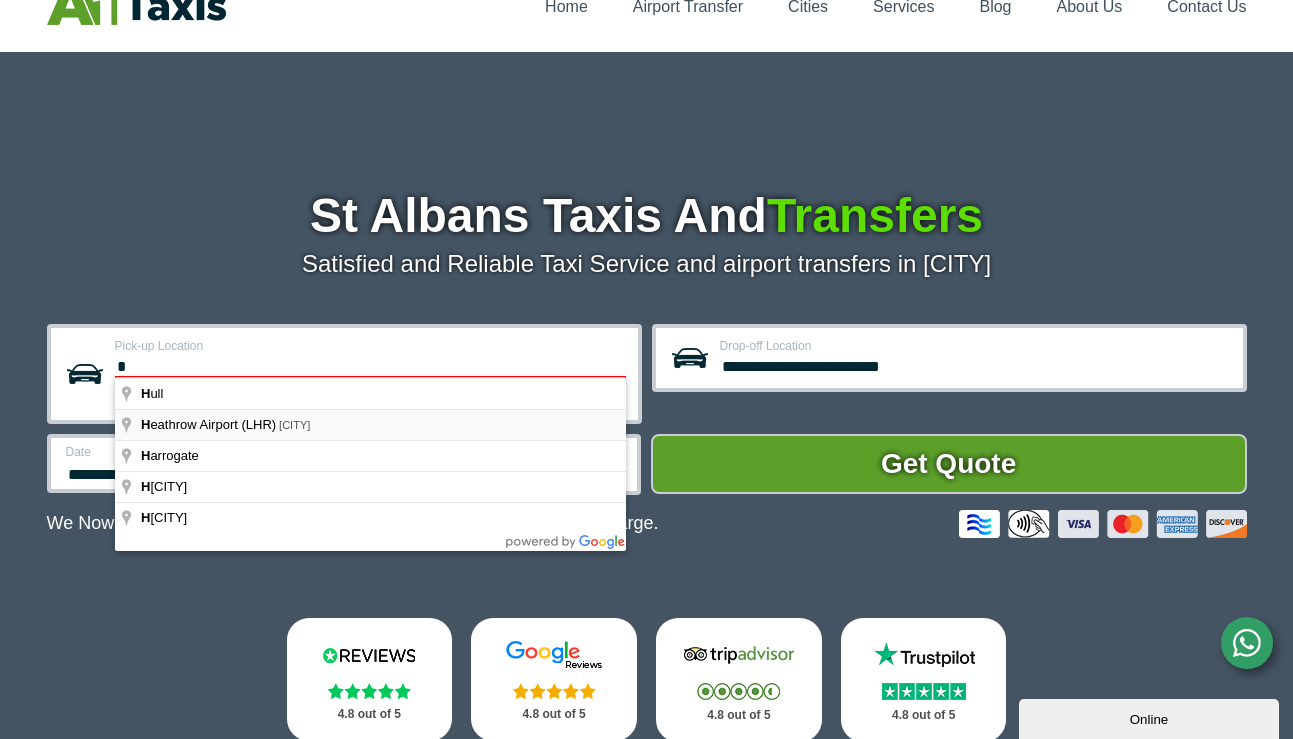 type on "•" 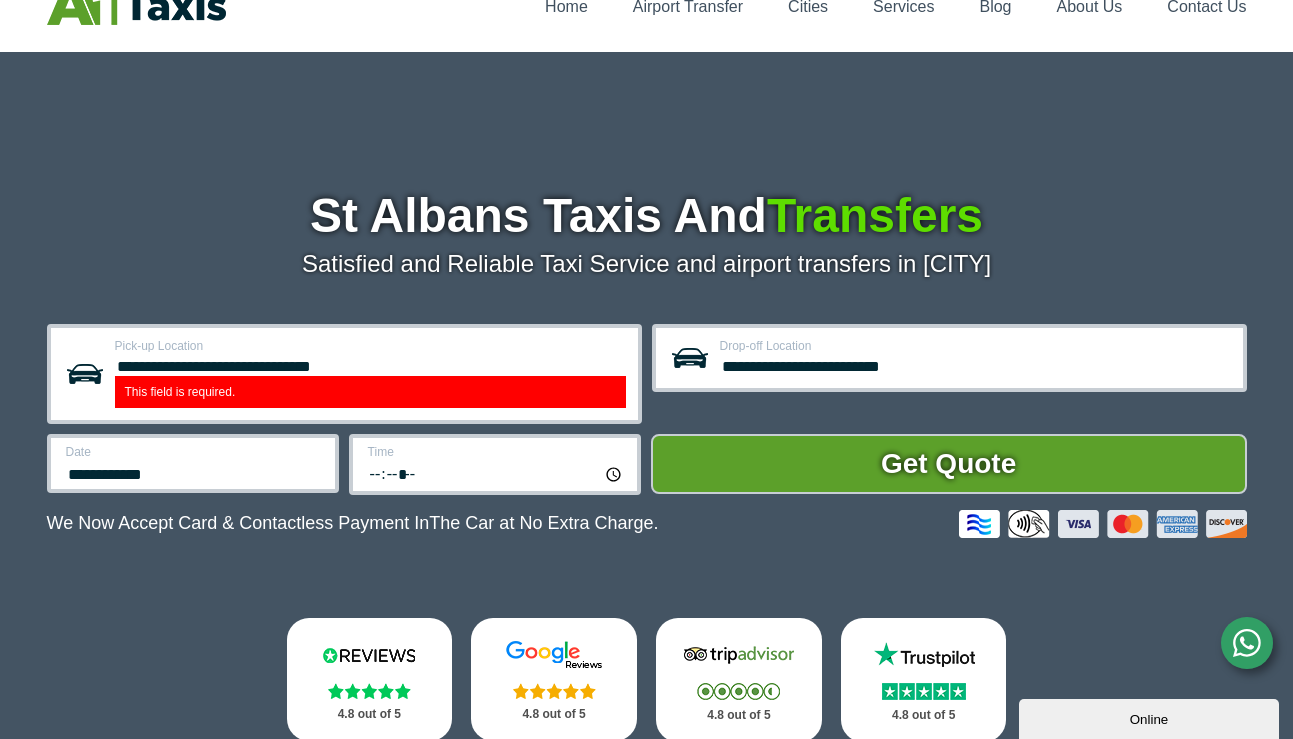 click on "•••••" at bounding box center (496, 473) 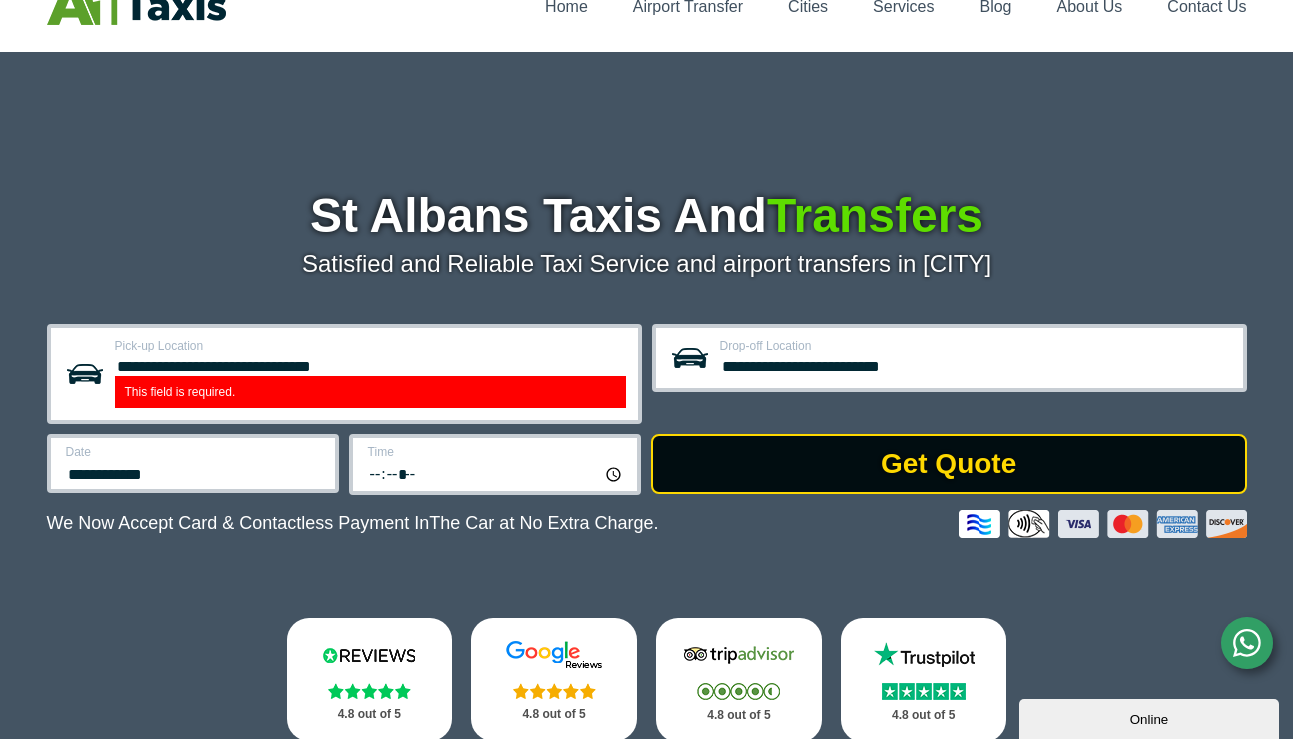 click on "Get Quote" at bounding box center (949, 464) 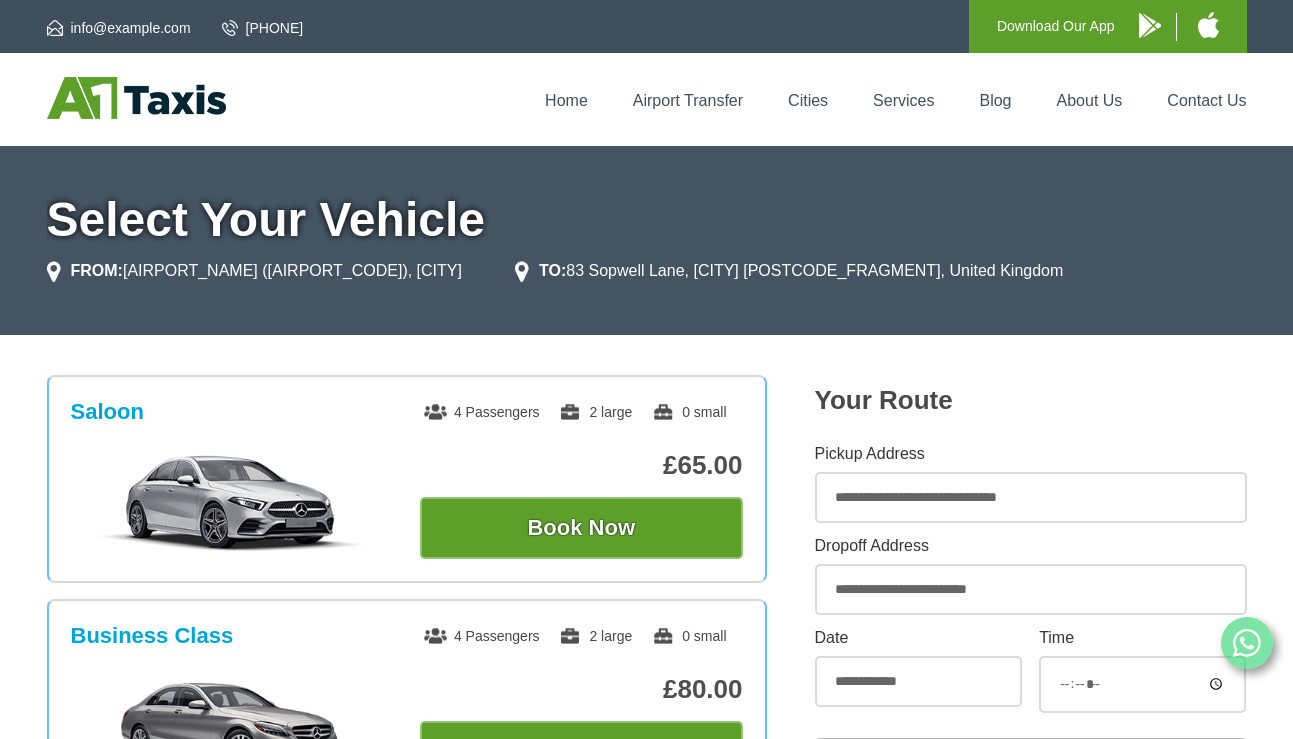 scroll, scrollTop: 0, scrollLeft: 0, axis: both 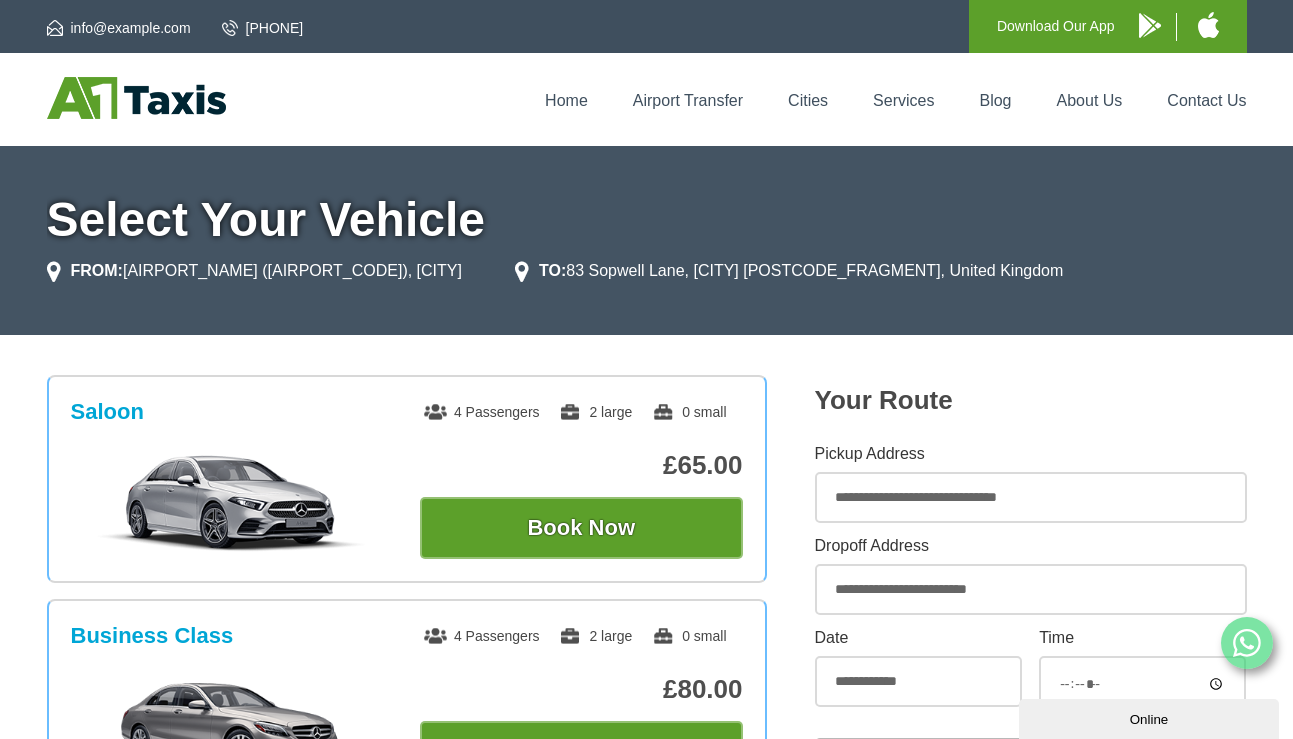 click on "info@example.com
[PHONE]
Download Our App
Home
Airport Transfer
Cities
Services
Blog
About Us
Contact Us
Select Your Vehicle
FROM:" at bounding box center (646, 1341) 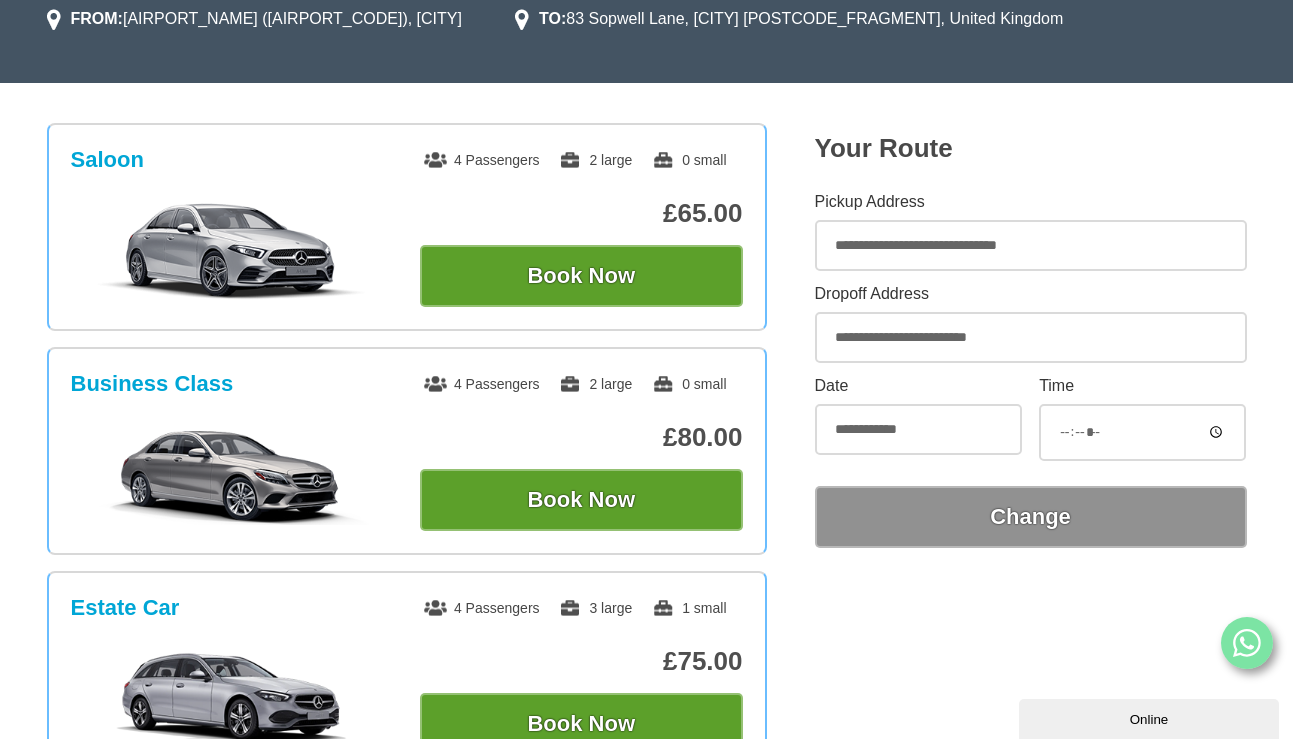 scroll, scrollTop: 268, scrollLeft: 0, axis: vertical 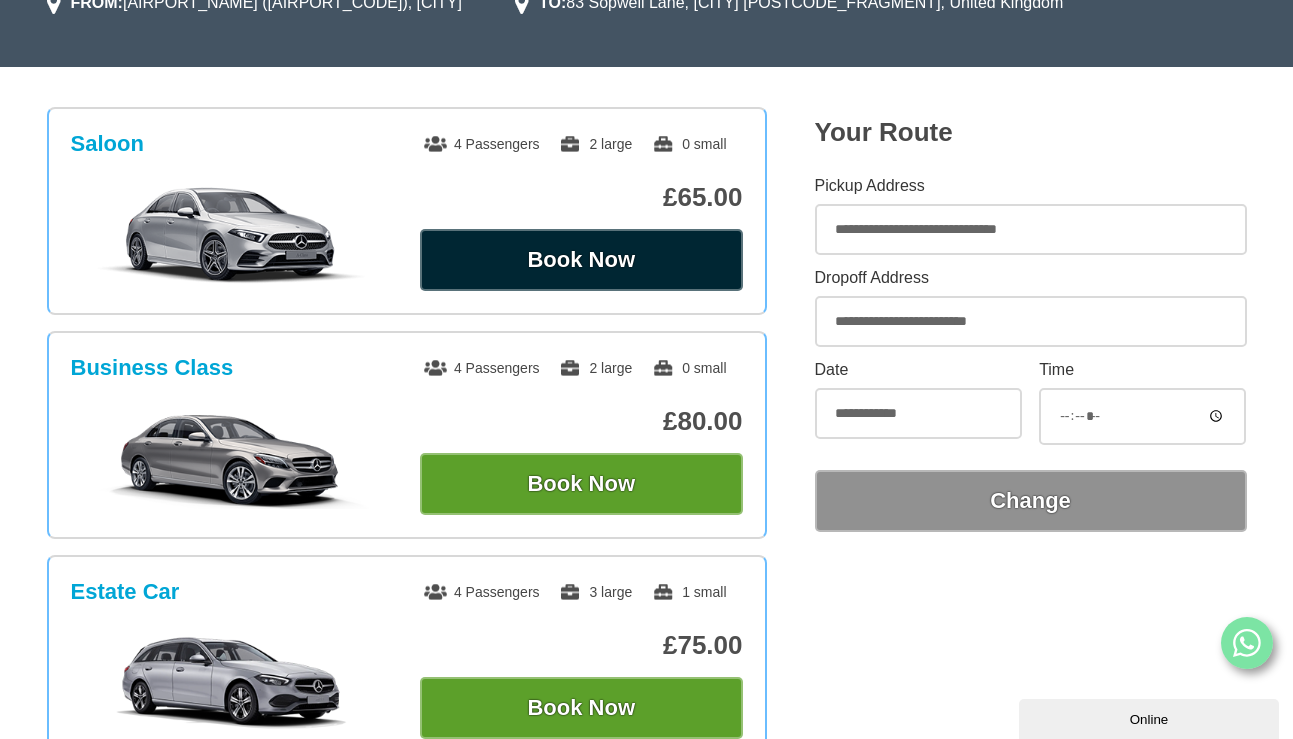 click on "Book Now" at bounding box center [581, 260] 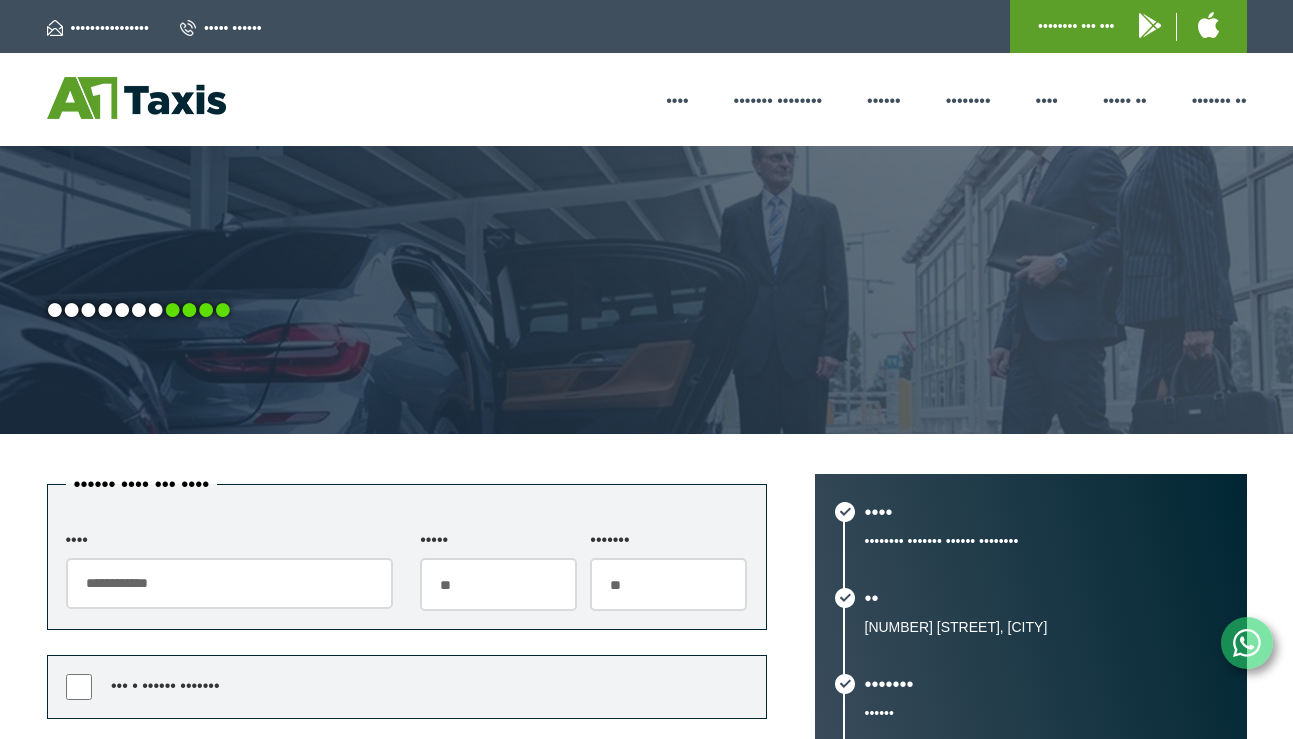scroll, scrollTop: 0, scrollLeft: 0, axis: both 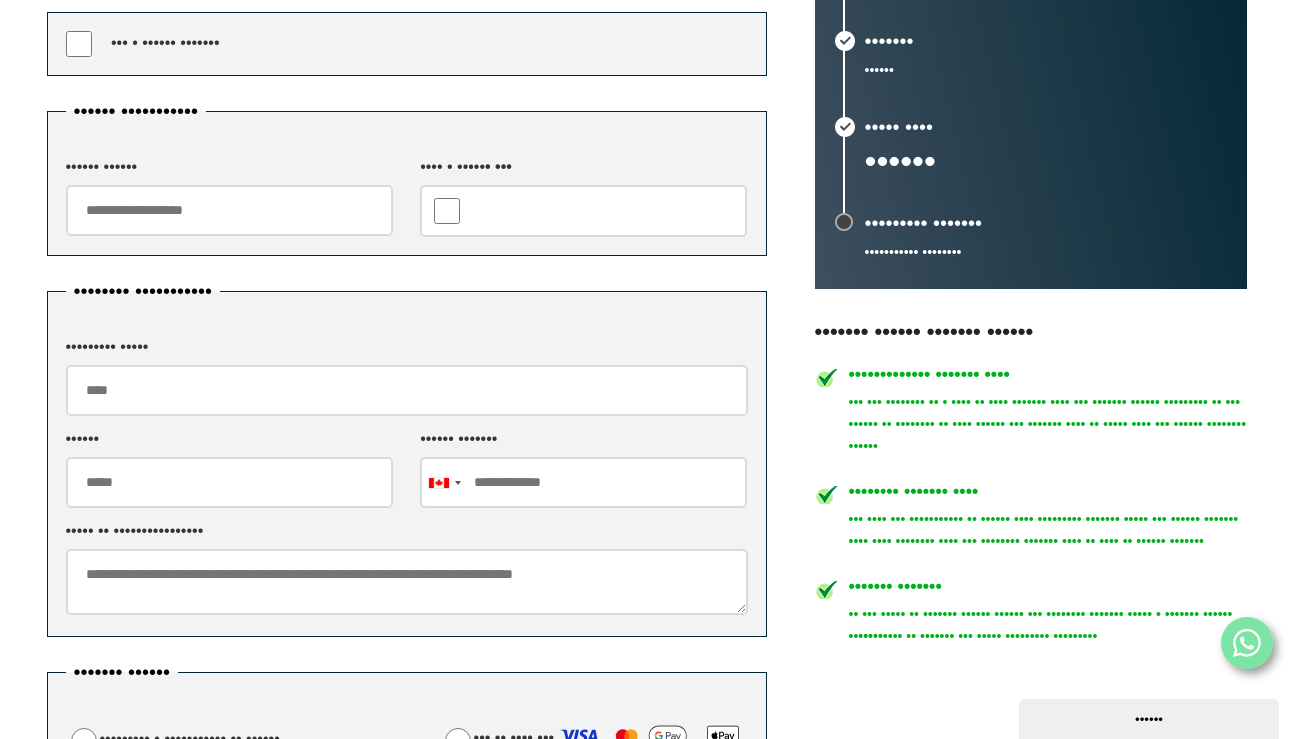 click on "•••••• ••••••" at bounding box center (229, 210) 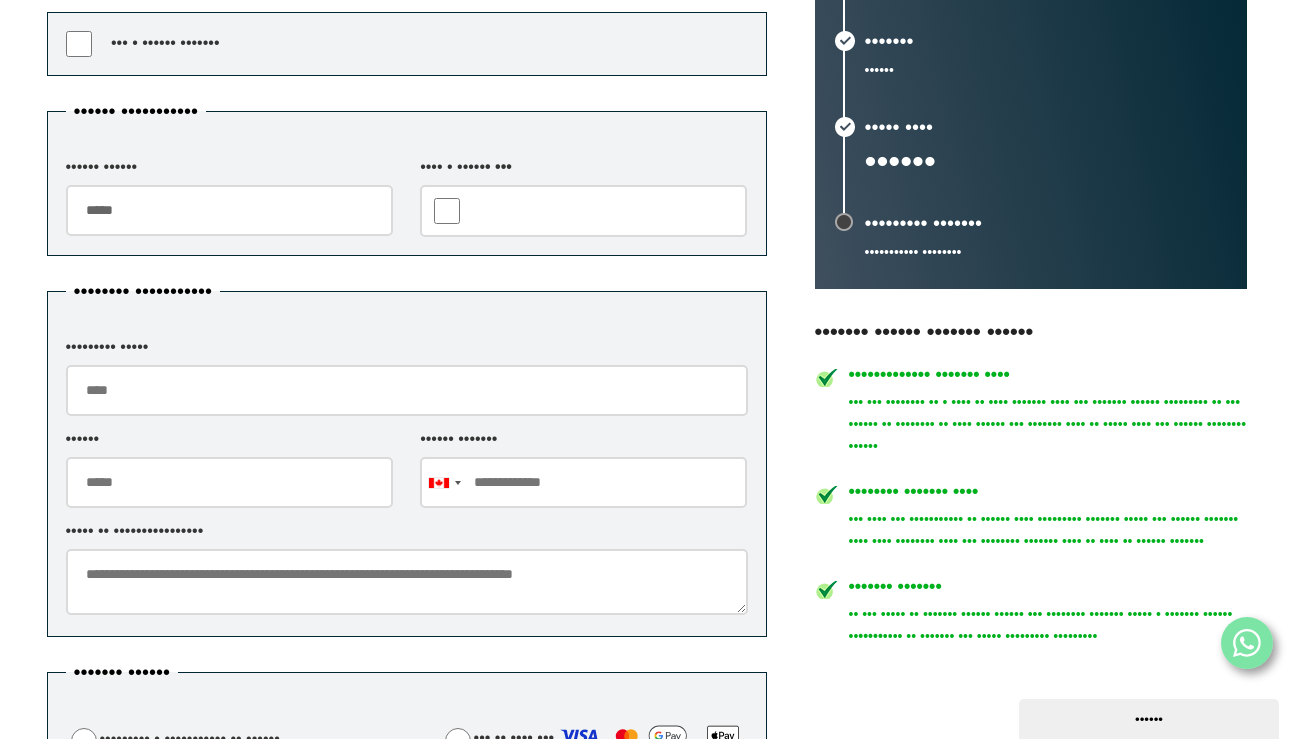 type on "•••••" 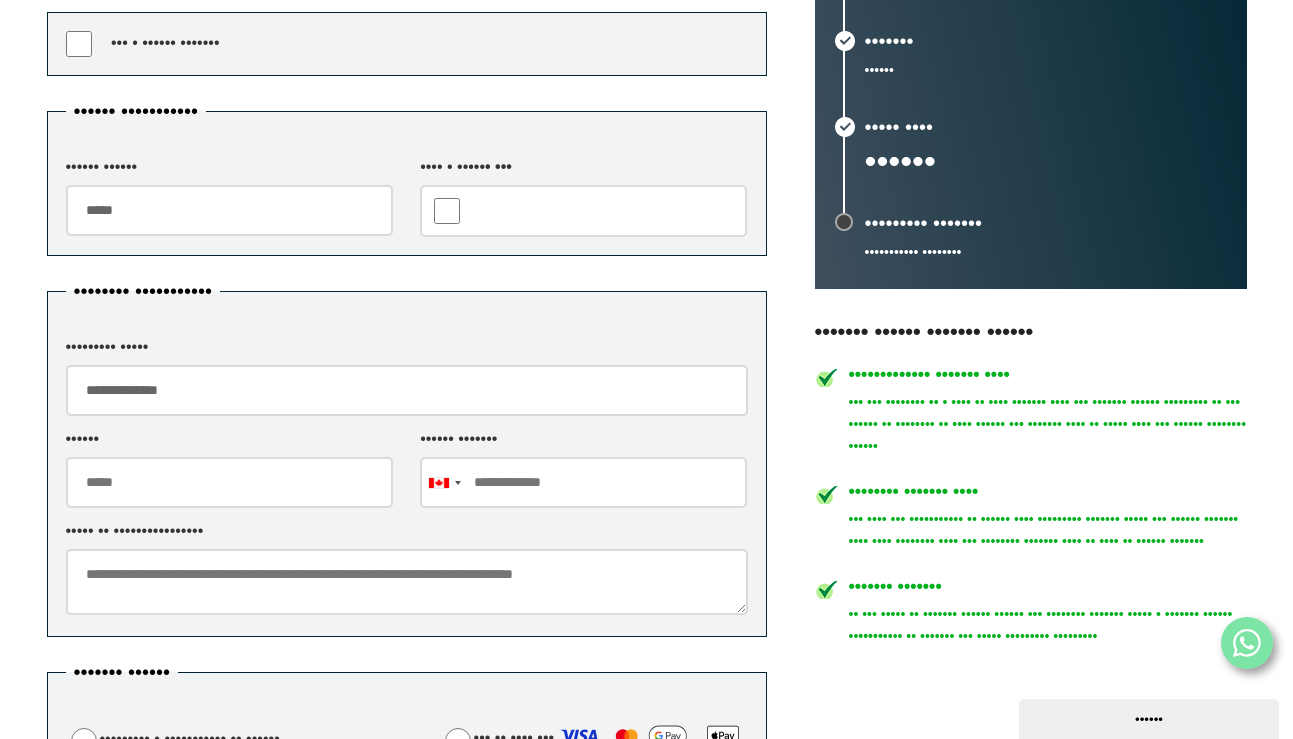 type on "••••••••••••••" 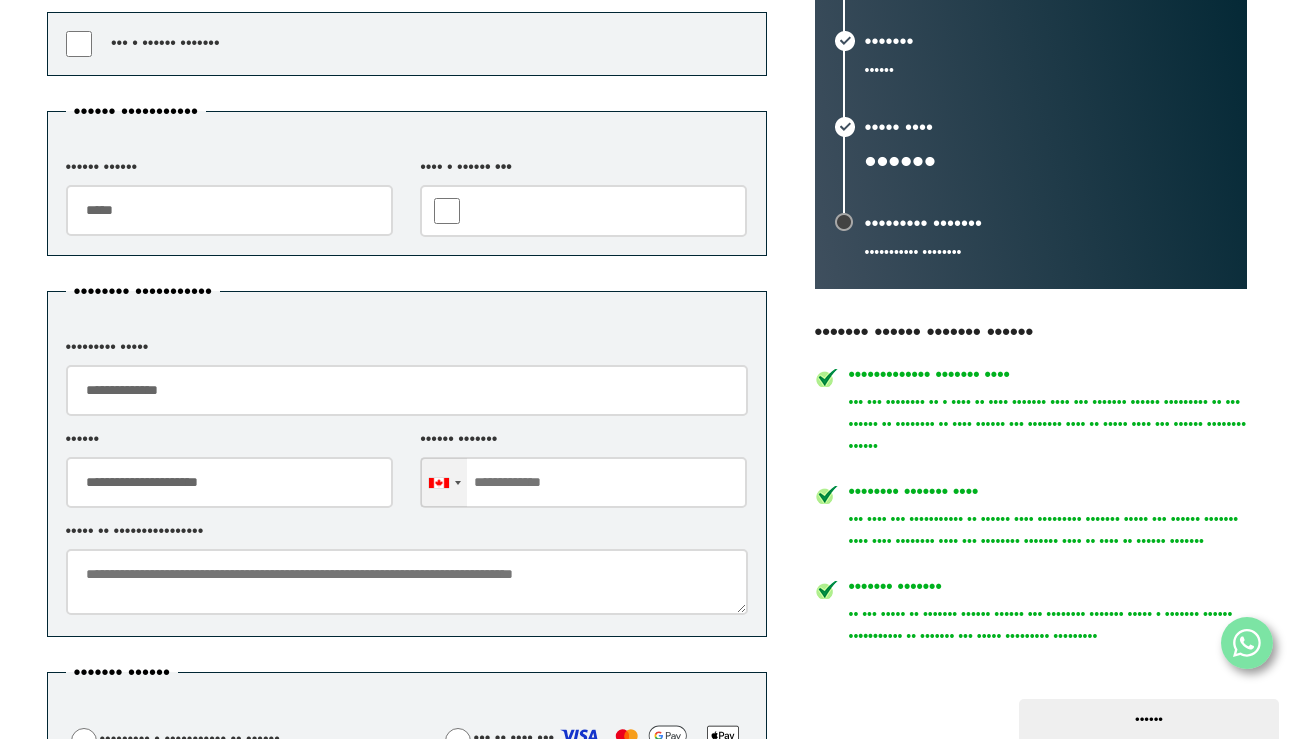 type on "••••••••••••••••••••••" 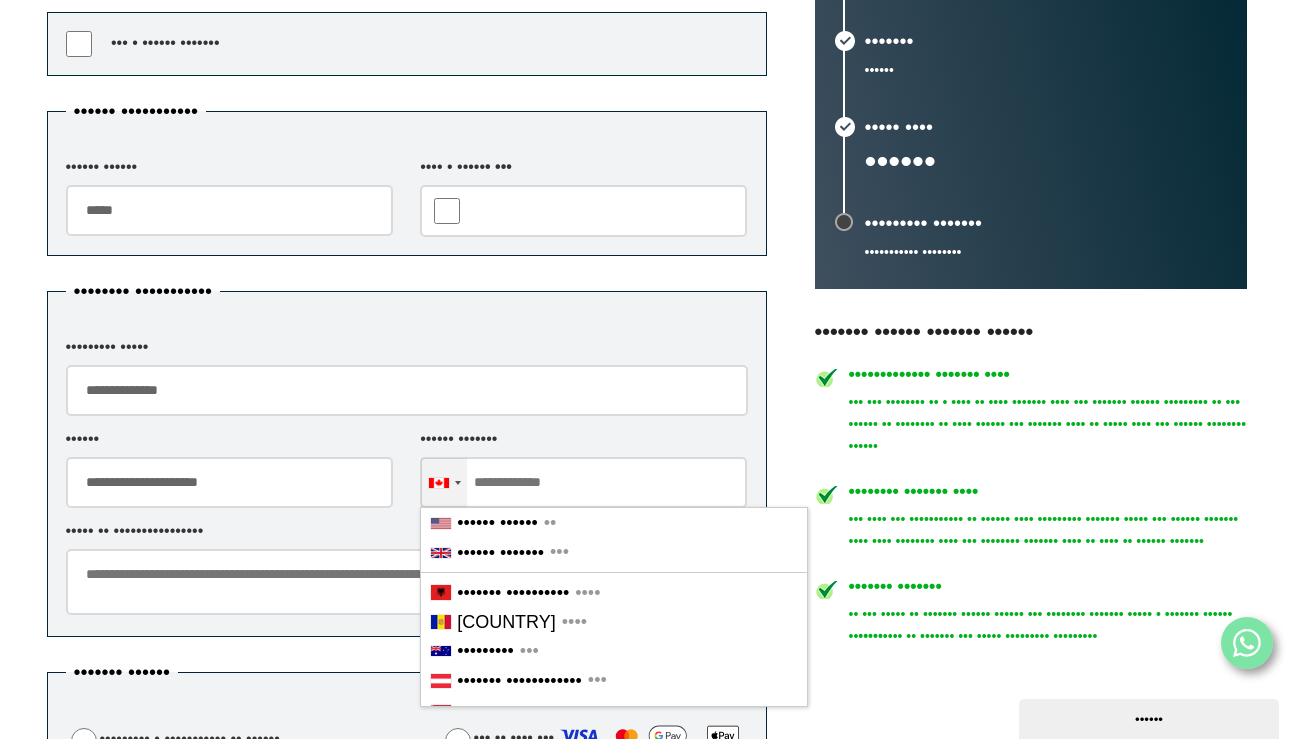 scroll, scrollTop: 135, scrollLeft: 0, axis: vertical 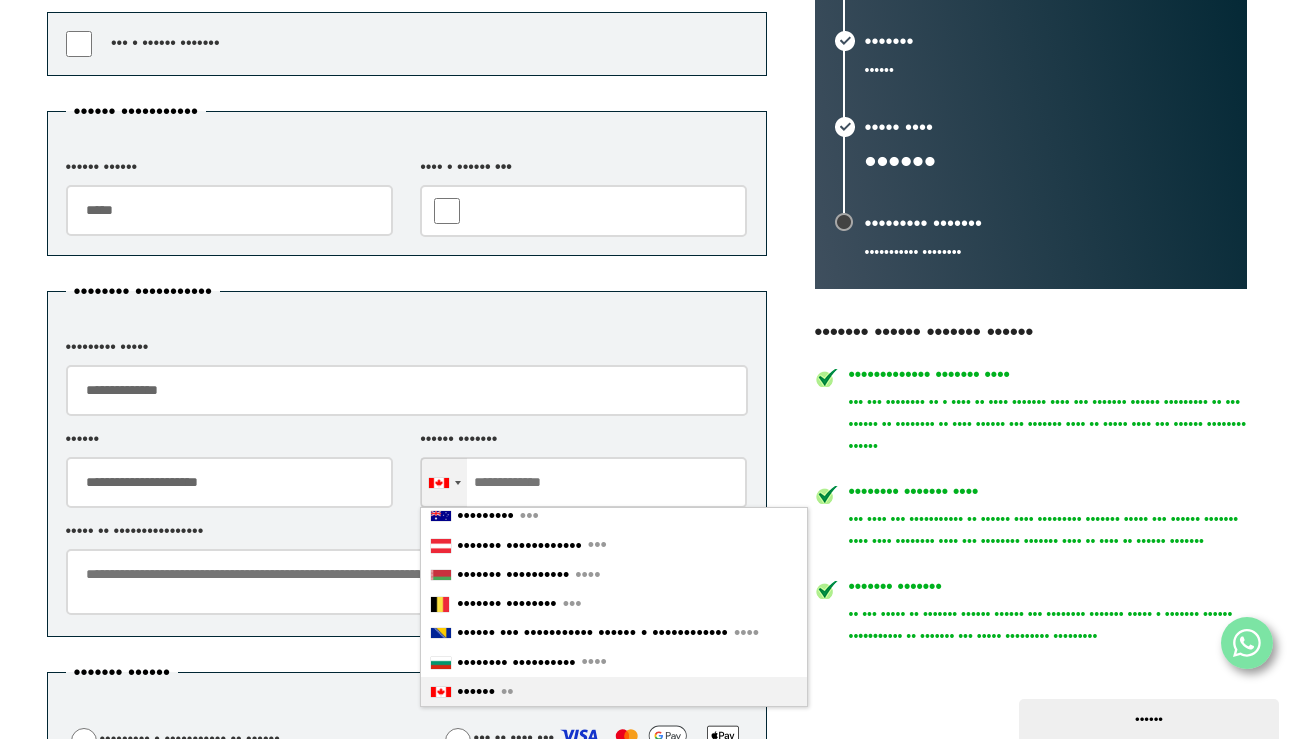 click on "••••••" at bounding box center (476, 692) 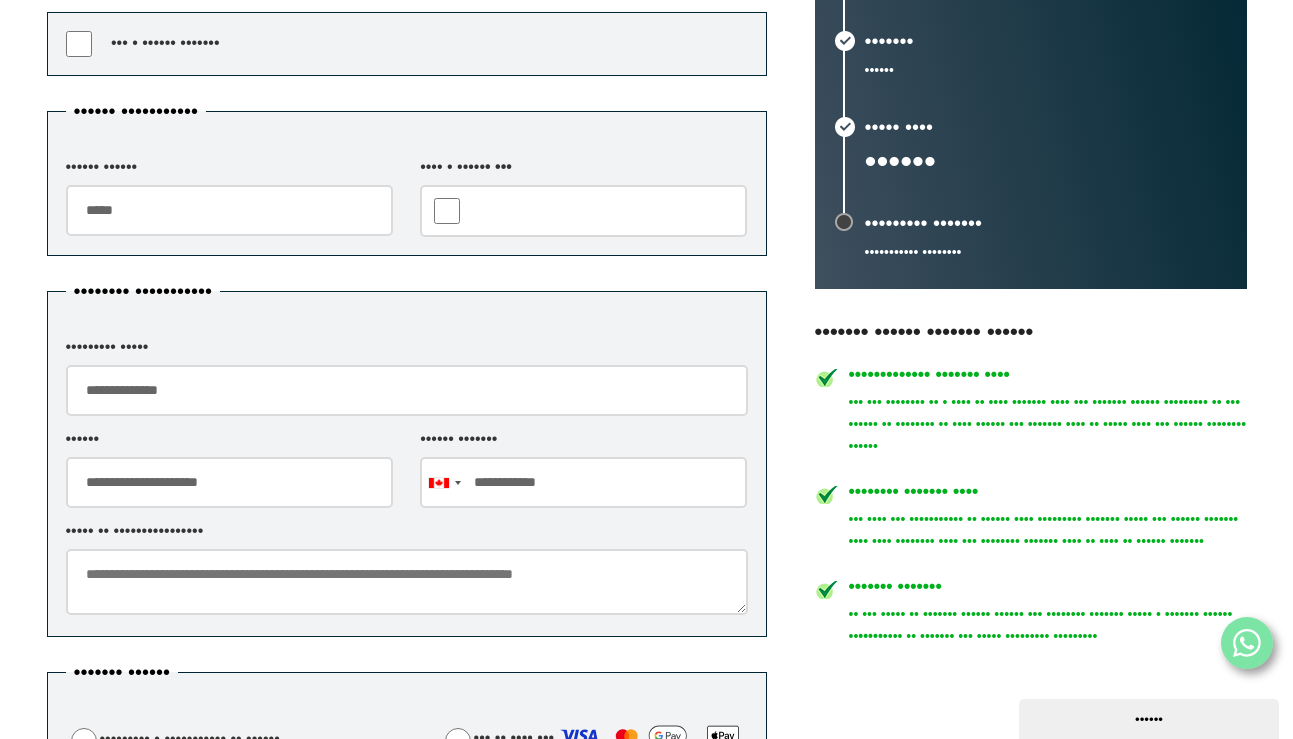 type on "••••••••••••" 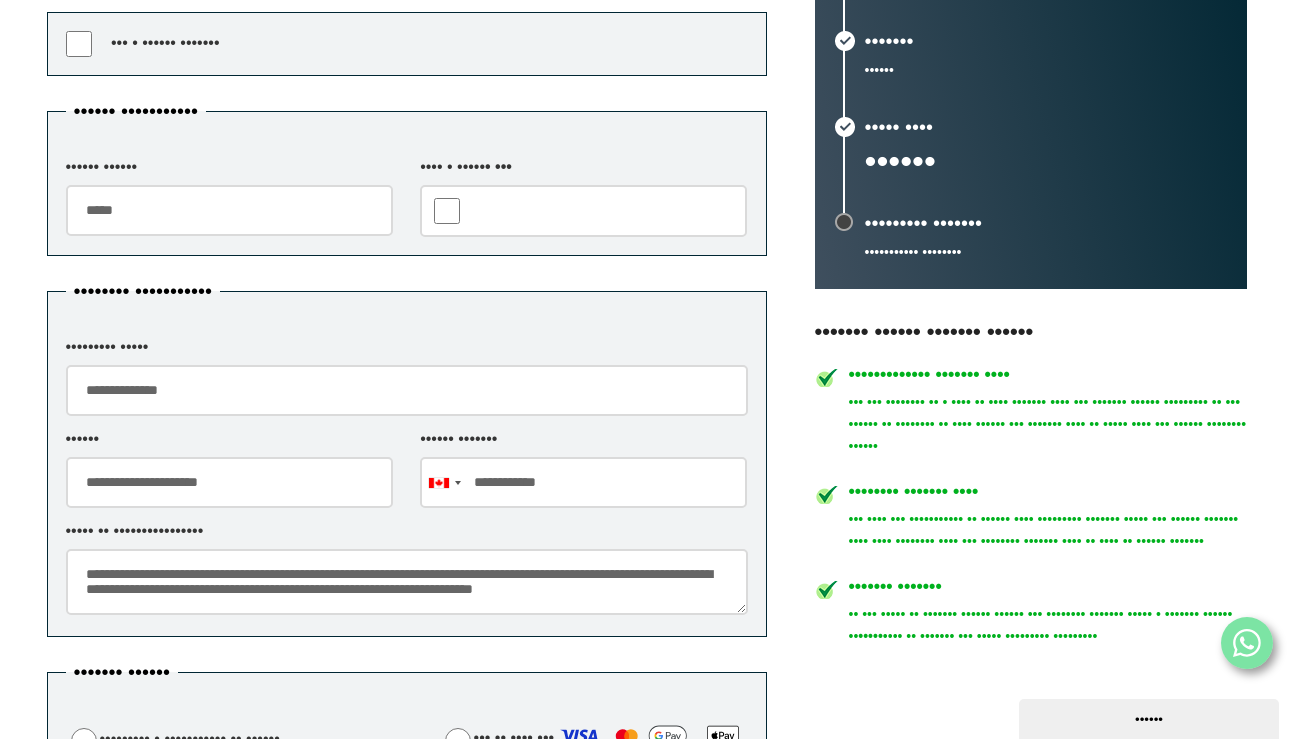 scroll, scrollTop: 1, scrollLeft: 0, axis: vertical 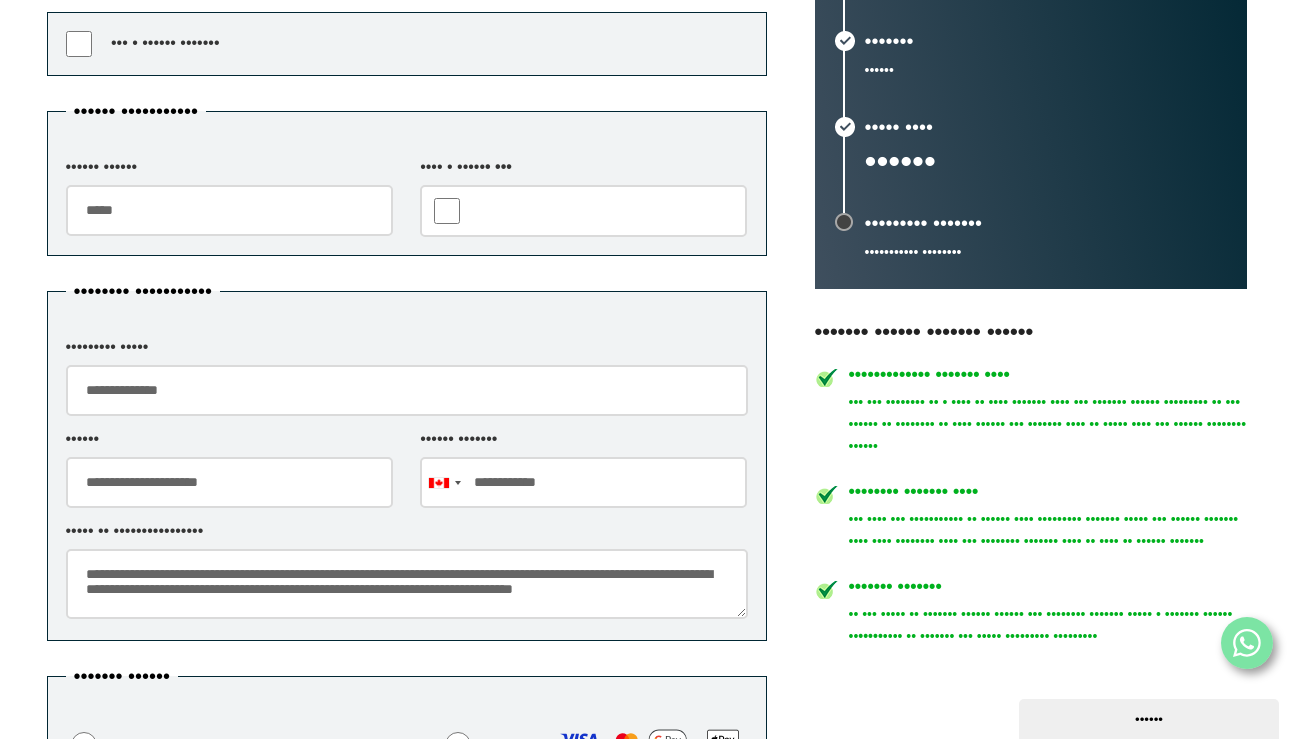 type on "••••••••••••••••••••••••••••••••••••••••••••••••••••••••••••••••••••••••••••••••••••••••••••••••••••••••••••••••••••••••••••••••••••••••••••••••••••••••••••••••••••••••••••••••••••••••••••••••••••••••••••••••••" 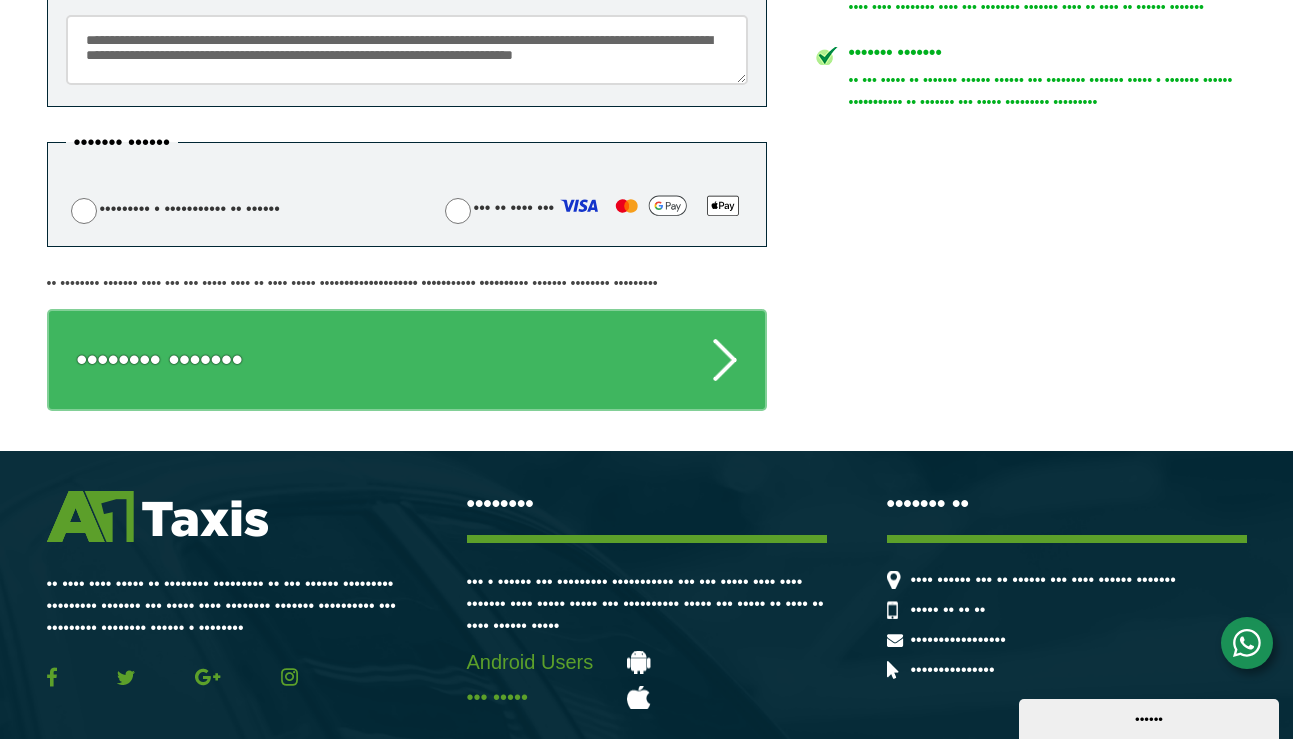 scroll, scrollTop: 1190, scrollLeft: 0, axis: vertical 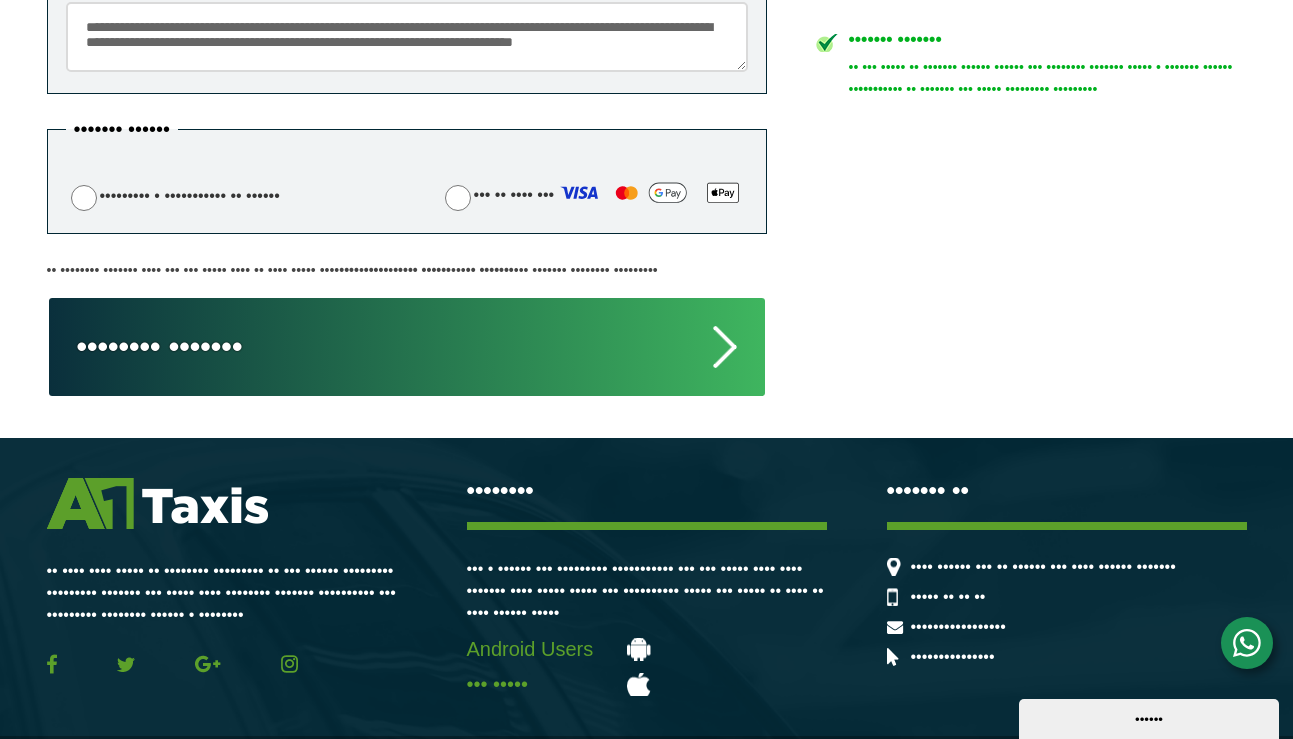click on "•••••••• •••••••" at bounding box center (407, 347) 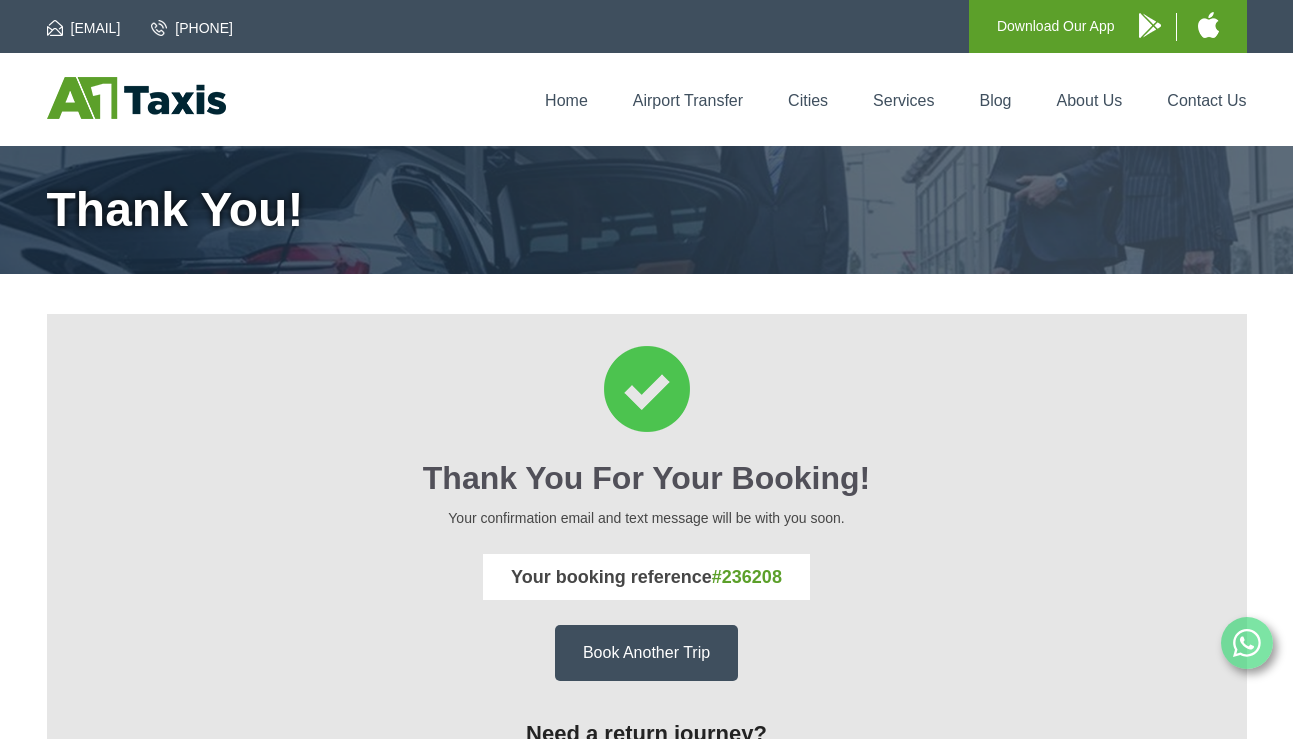 scroll, scrollTop: 0, scrollLeft: 0, axis: both 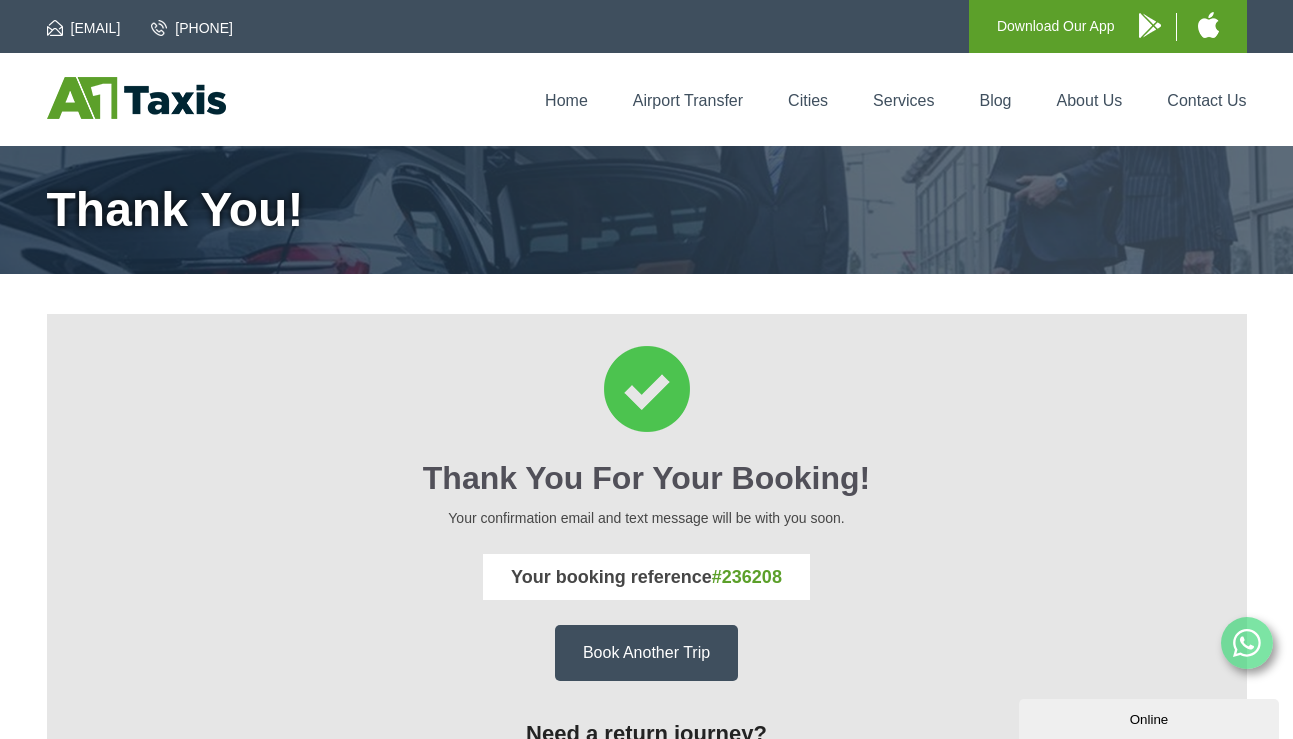 click on "Thank You for your booking!
Your confirmation email and text message will be with you soon.
Your booking reference
#236208
Book Another Trip
Need a return journey?
Take care of everything before you leave so you don't need to while you're
away, why not book your journey now?
Add Return
You can also see our excellent reviews in" at bounding box center [646, 899] 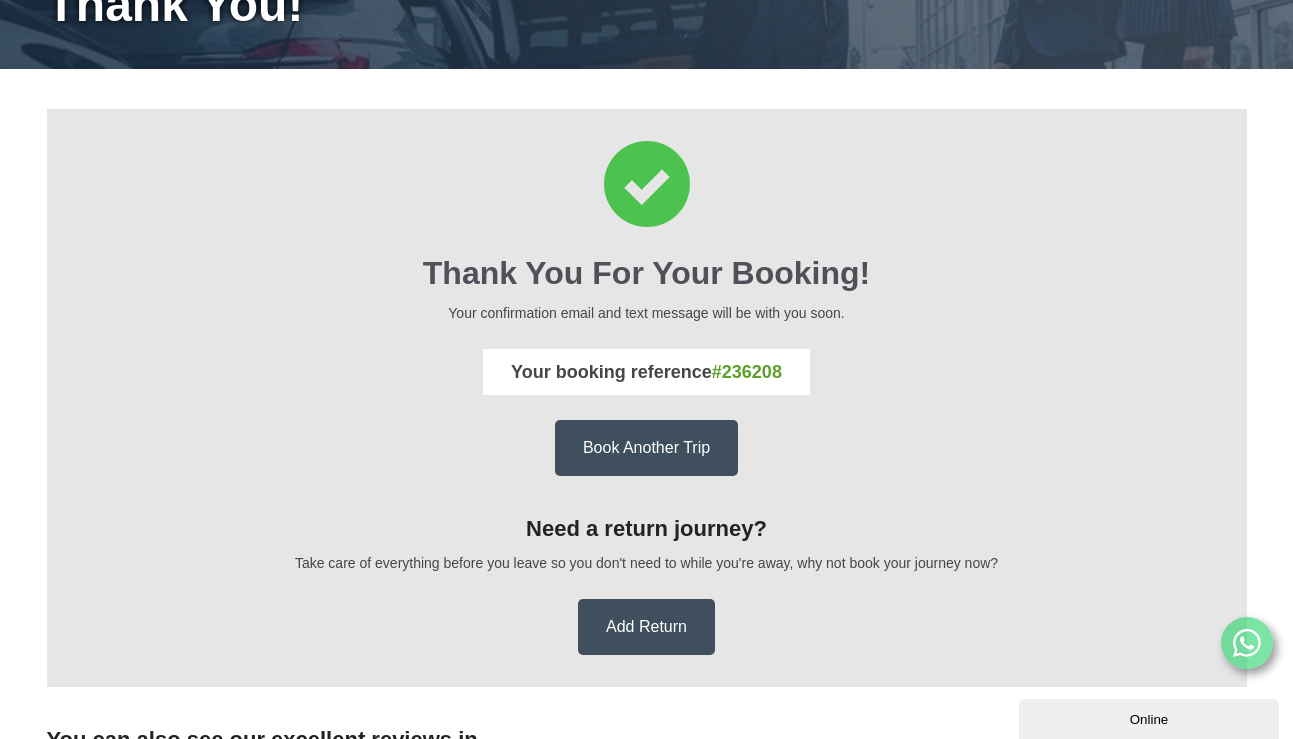 scroll, scrollTop: 213, scrollLeft: 0, axis: vertical 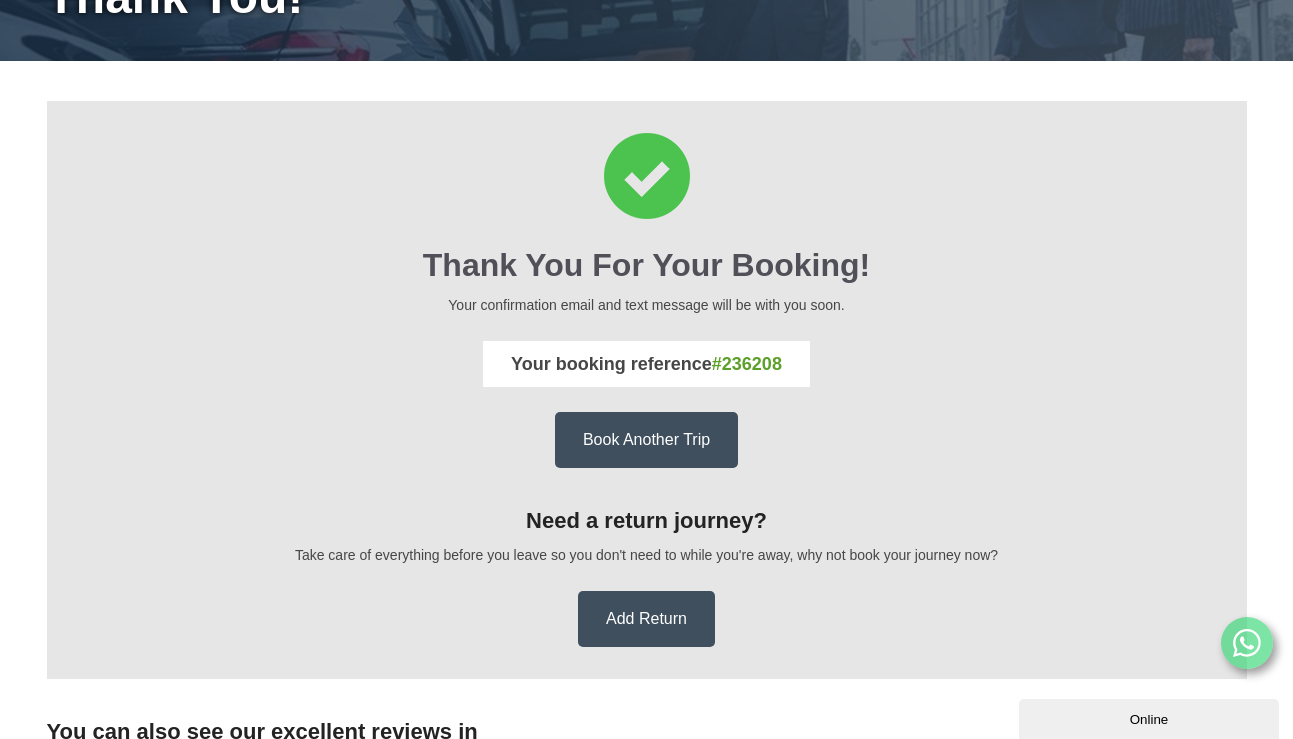 click on "Thank You for your booking!
Your confirmation email and text message will be with you soon.
Your booking reference
#236208
Book Another Trip
Need a return journey?
Take care of everything before you leave so you don't need to while you're
away, why not book your journey now?
Add Return
You can also see our excellent reviews in" at bounding box center (646, 686) 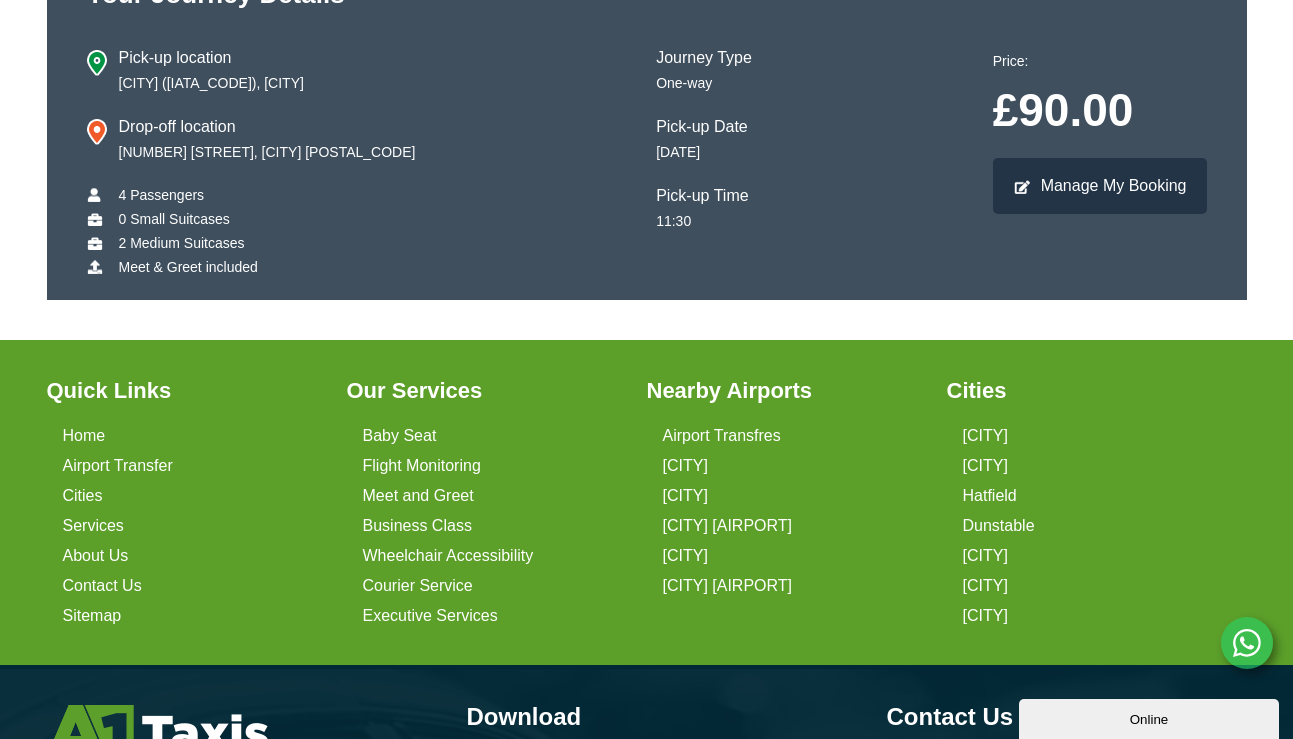 scroll, scrollTop: 1185, scrollLeft: 0, axis: vertical 